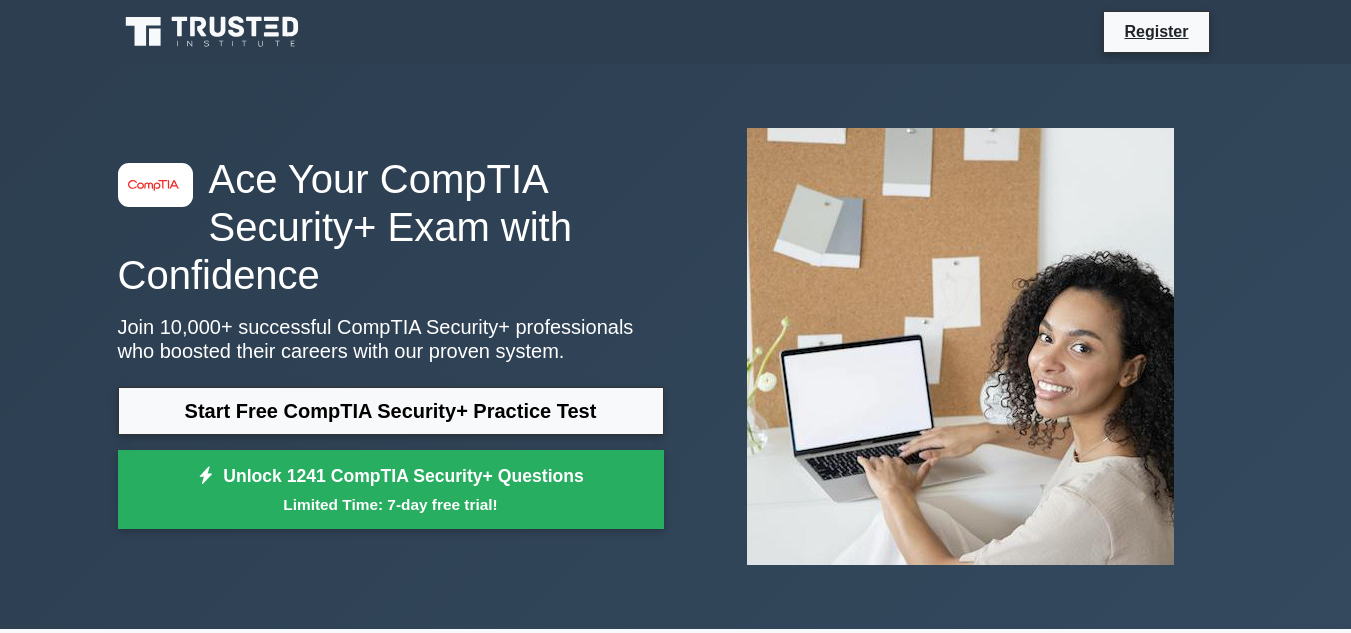 scroll, scrollTop: 343, scrollLeft: 0, axis: vertical 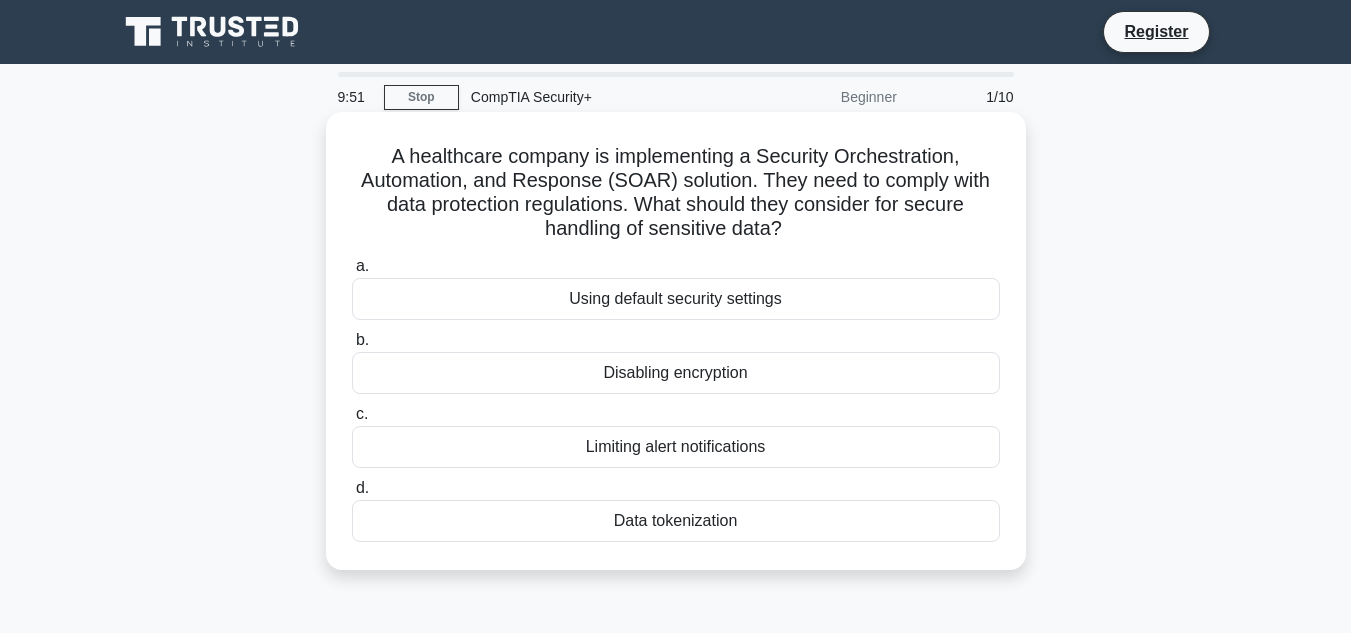 drag, startPoint x: 392, startPoint y: 155, endPoint x: 934, endPoint y: 228, distance: 546.894 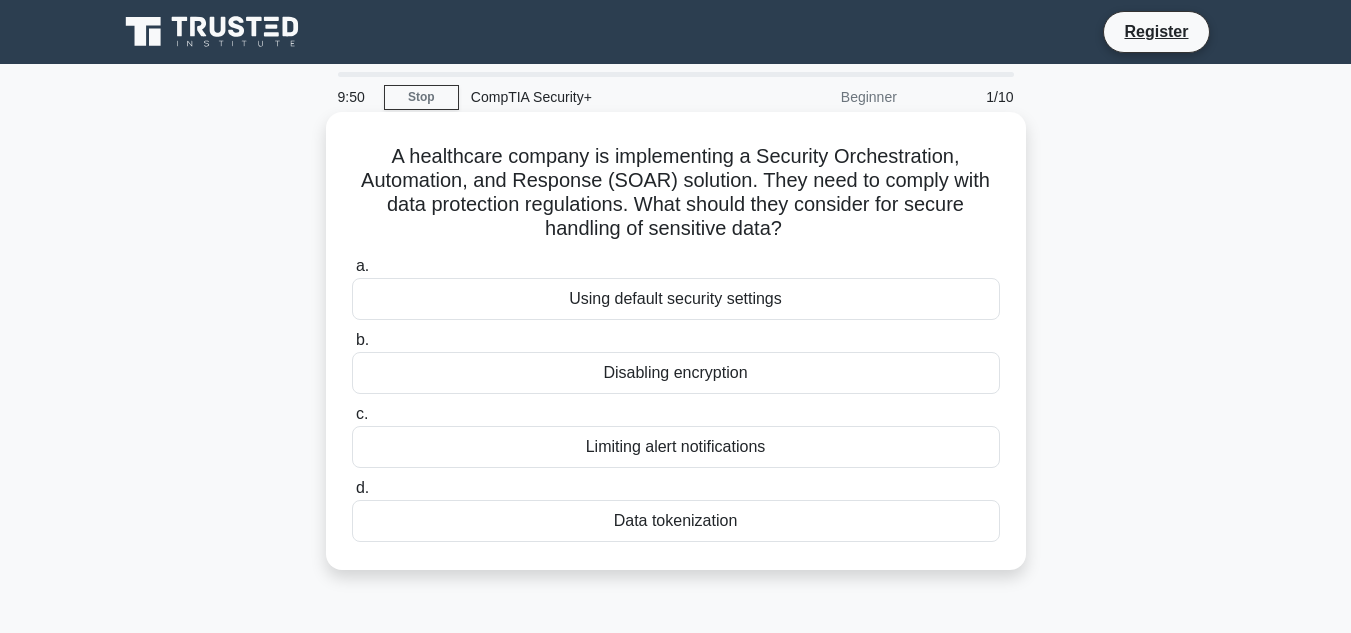 click on "A healthcare company is implementing a Security Orchestration, Automation, and Response (SOAR) solution. They need to comply with data protection regulations. What should they consider for secure handling of sensitive data?
.spinner_0XTQ{transform-origin:center;animation:spinner_y6GP .75s linear infinite}@keyframes spinner_y6GP{100%{transform:rotate(360deg)}}
a.
Using default security settings
b. c. d." at bounding box center [676, 341] 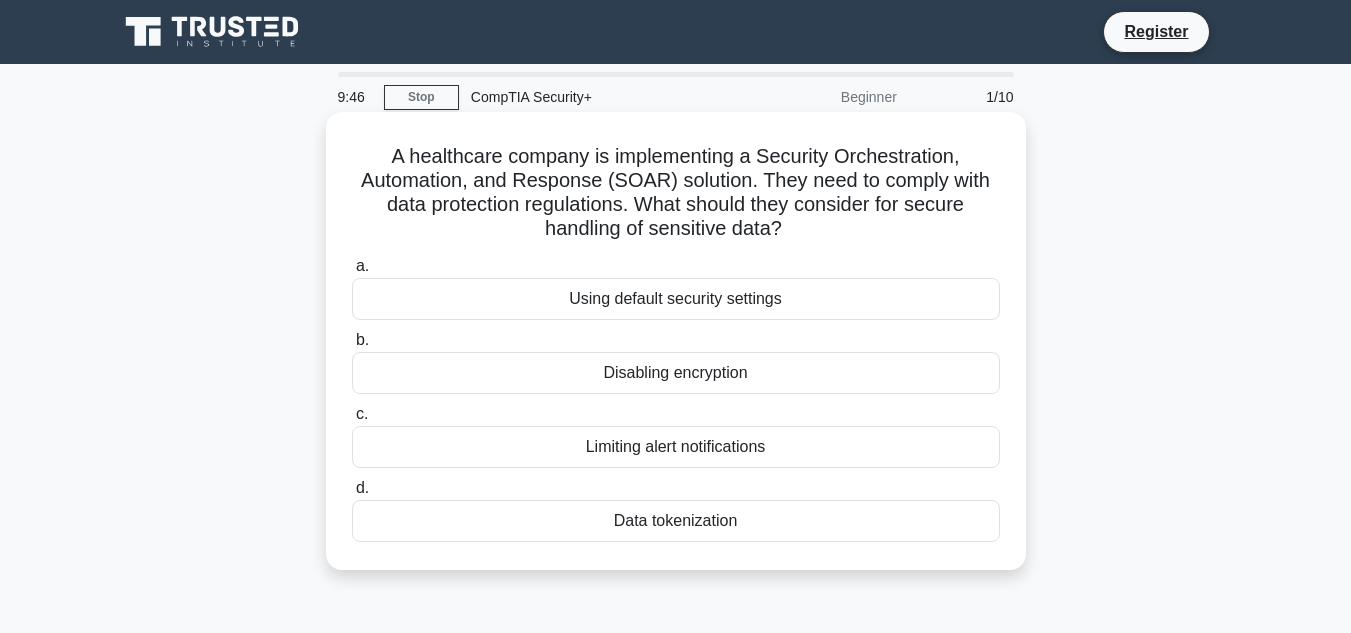 click on "Using default security settings" at bounding box center (676, 299) 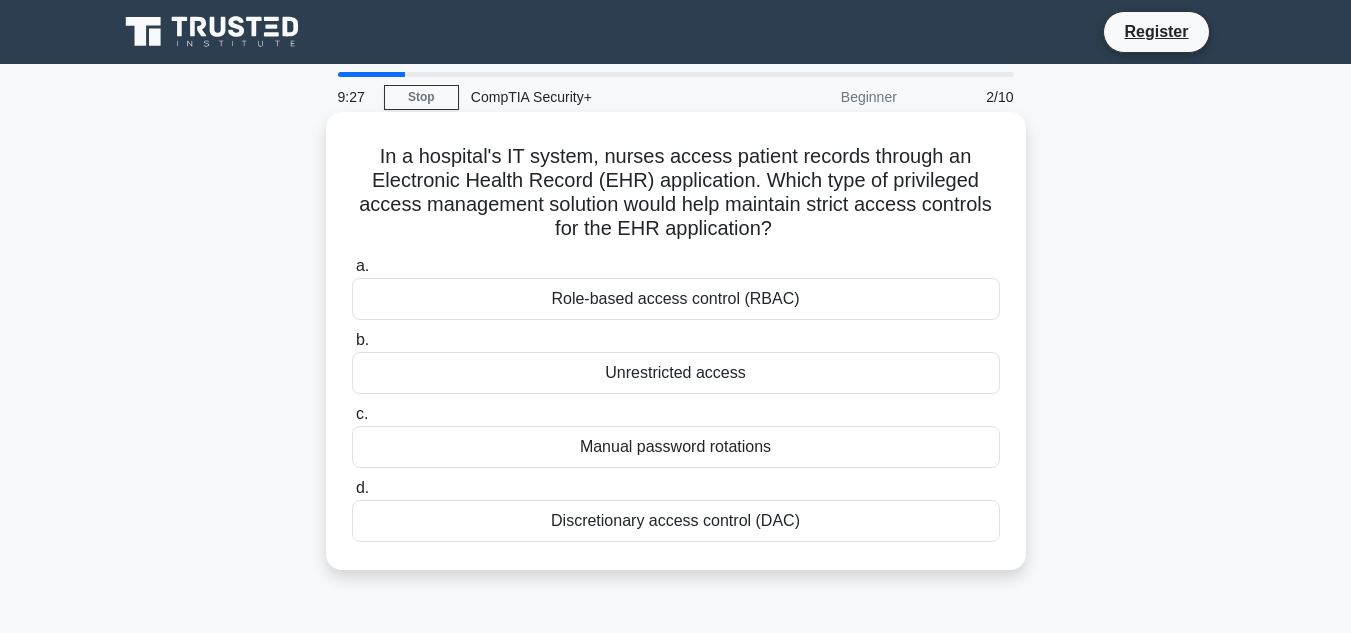 drag, startPoint x: 372, startPoint y: 164, endPoint x: 793, endPoint y: 234, distance: 426.77982 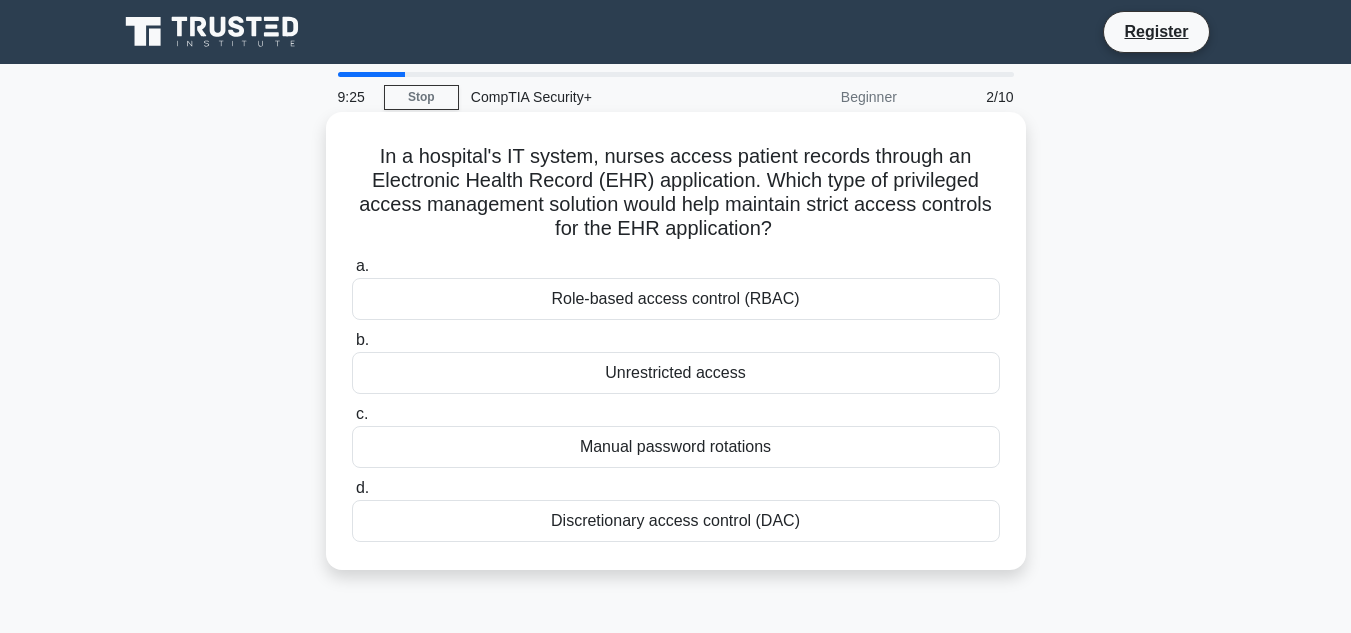click on "Role-based access control (RBAC)" at bounding box center [676, 299] 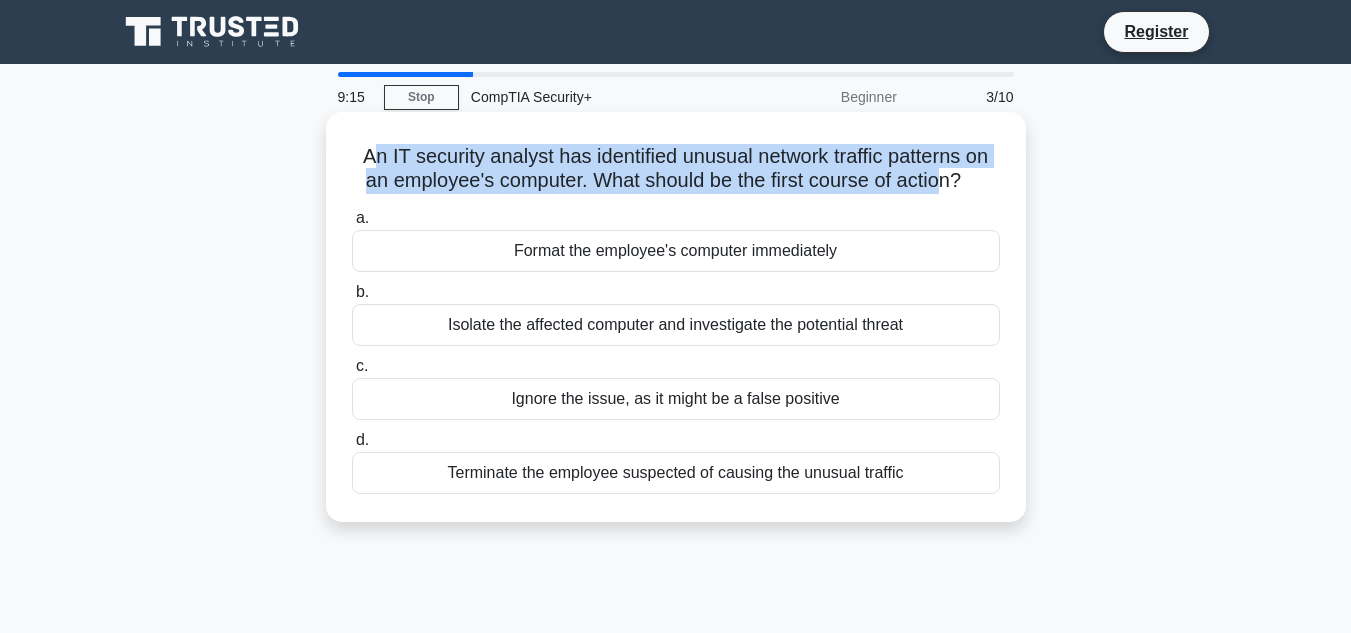 drag, startPoint x: 365, startPoint y: 156, endPoint x: 949, endPoint y: 180, distance: 584.4929 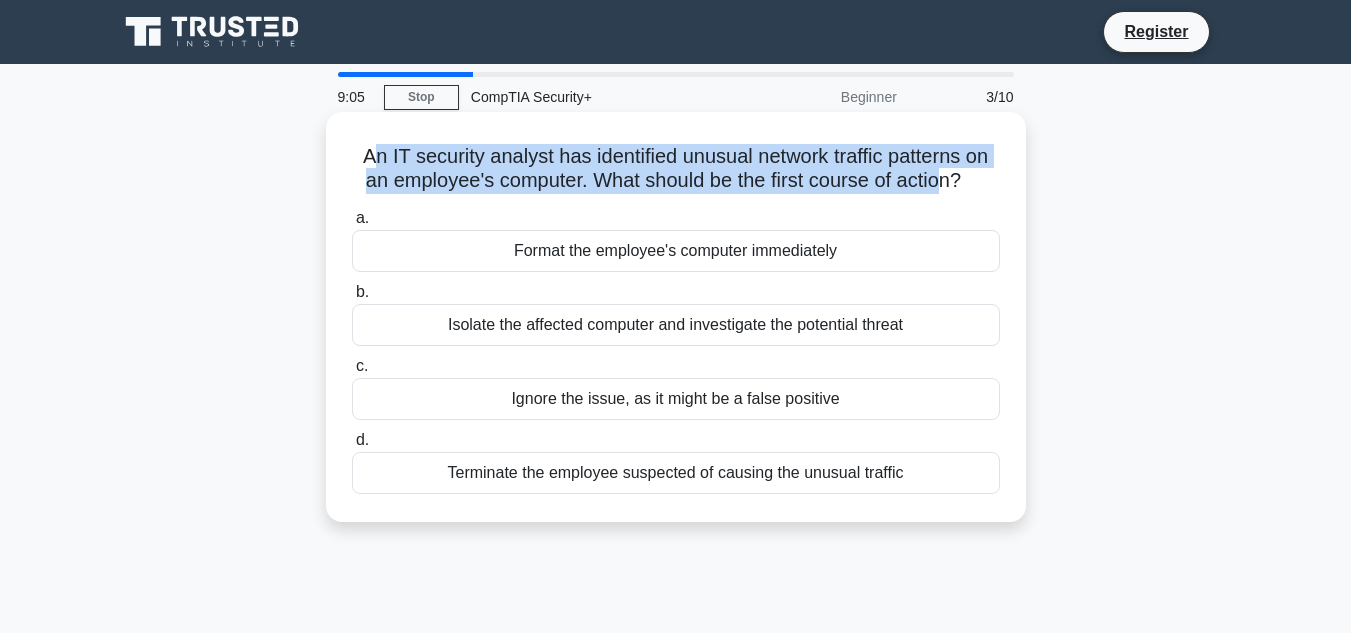 click on "An IT security analyst has identified unusual network traffic patterns on an employee's computer. What should be the first course of action?
.spinner_0XTQ{transform-origin:center;animation:spinner_y6GP .75s linear infinite}@keyframes spinner_y6GP{100%{transform:rotate(360deg)}}" at bounding box center (676, 169) 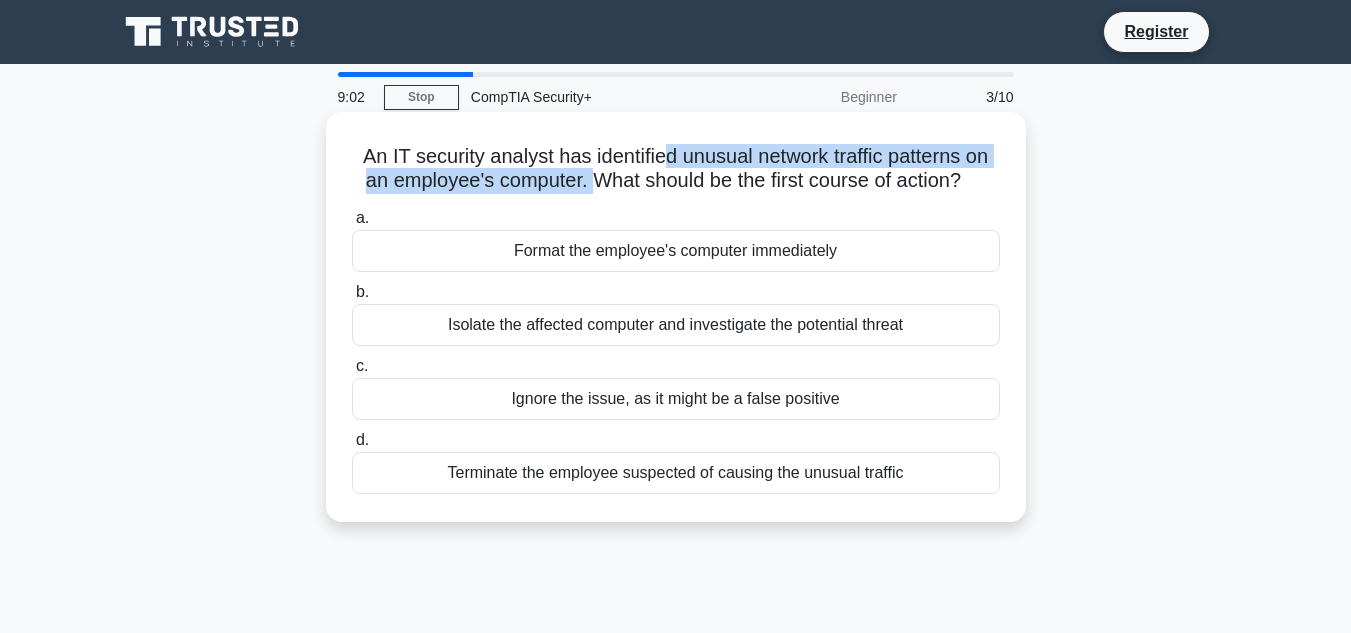 drag, startPoint x: 658, startPoint y: 155, endPoint x: 590, endPoint y: 180, distance: 72.44998 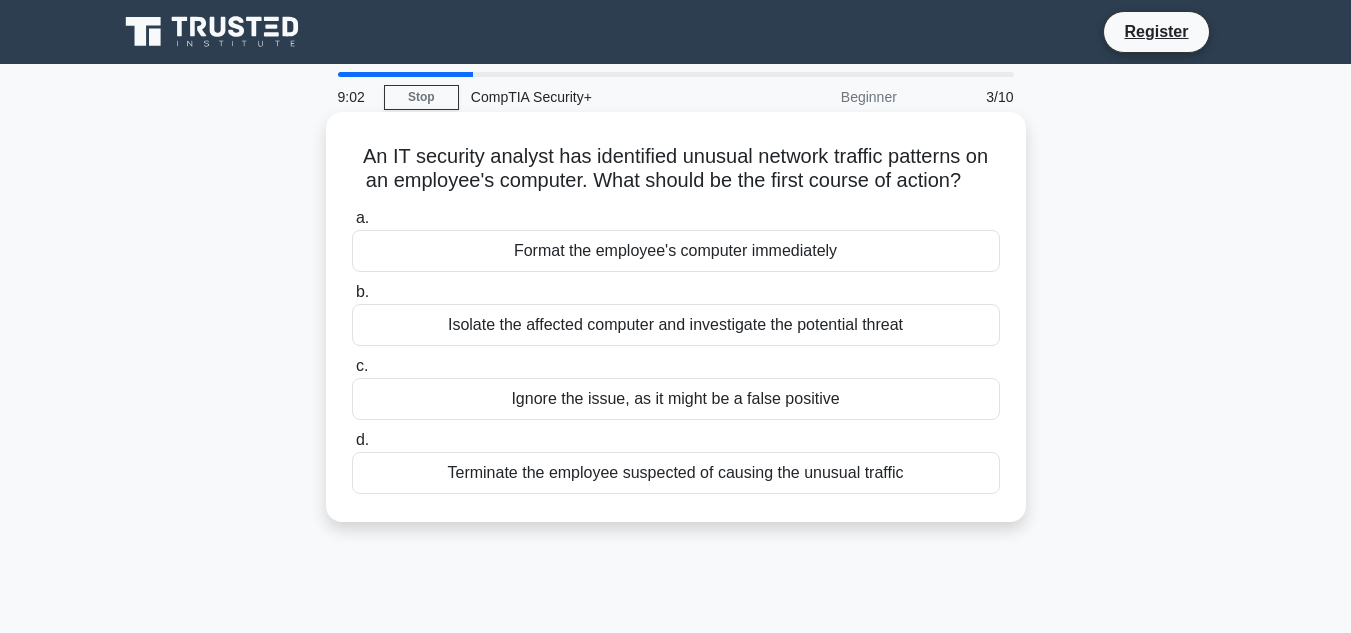 click on "An IT security analyst has identified unusual network traffic patterns on an employee's computer. What should be the first course of action?
.spinner_0XTQ{transform-origin:center;animation:spinner_y6GP .75s linear infinite}@keyframes spinner_y6GP{100%{transform:rotate(360deg)}}" at bounding box center [676, 169] 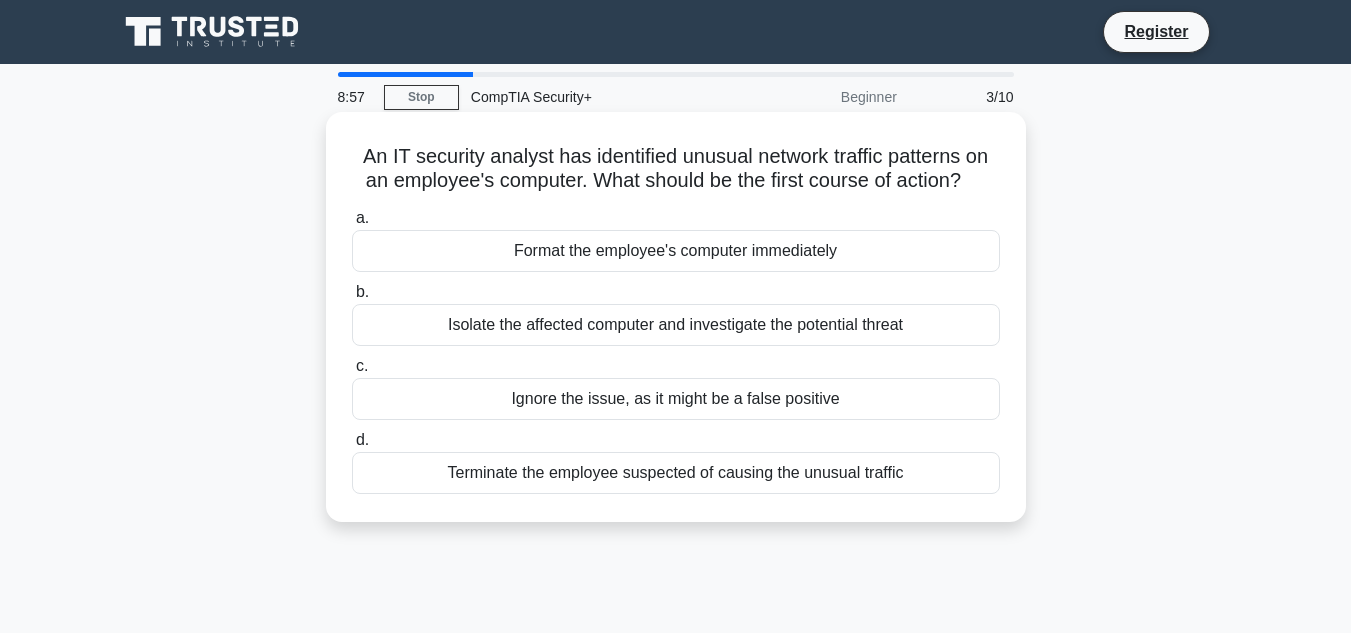 click on "Isolate the affected computer and investigate the potential threat" at bounding box center (676, 325) 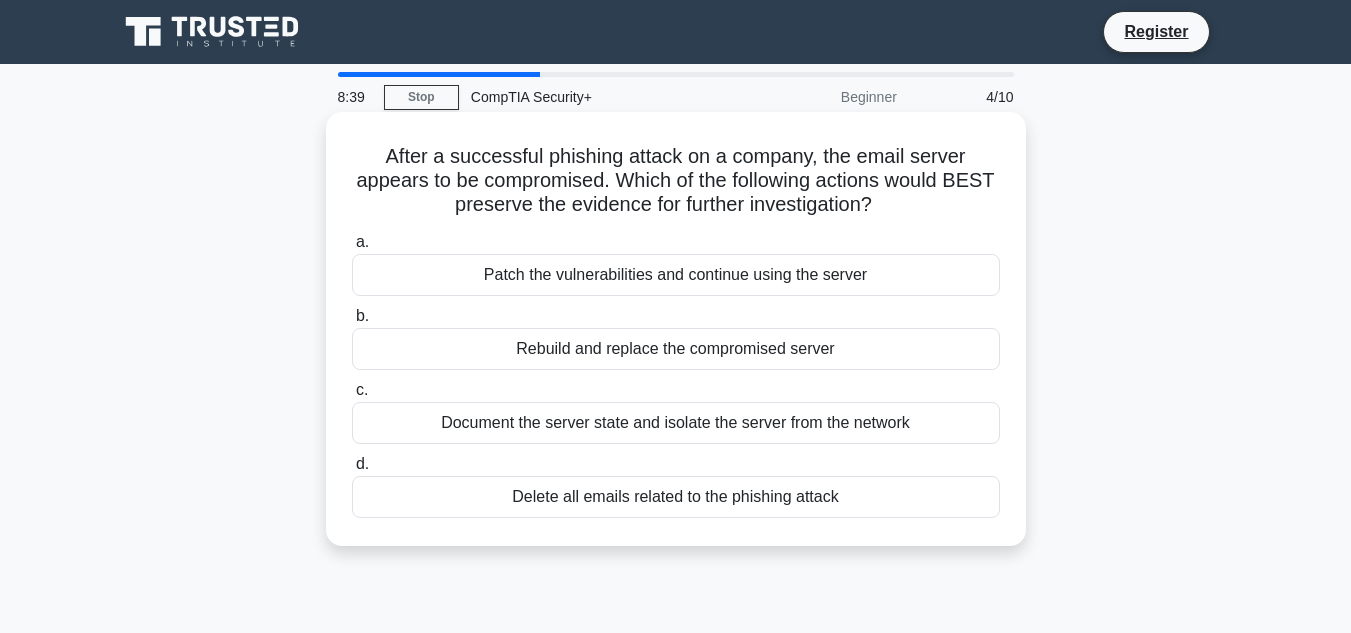 drag, startPoint x: 376, startPoint y: 161, endPoint x: 905, endPoint y: 201, distance: 530.51013 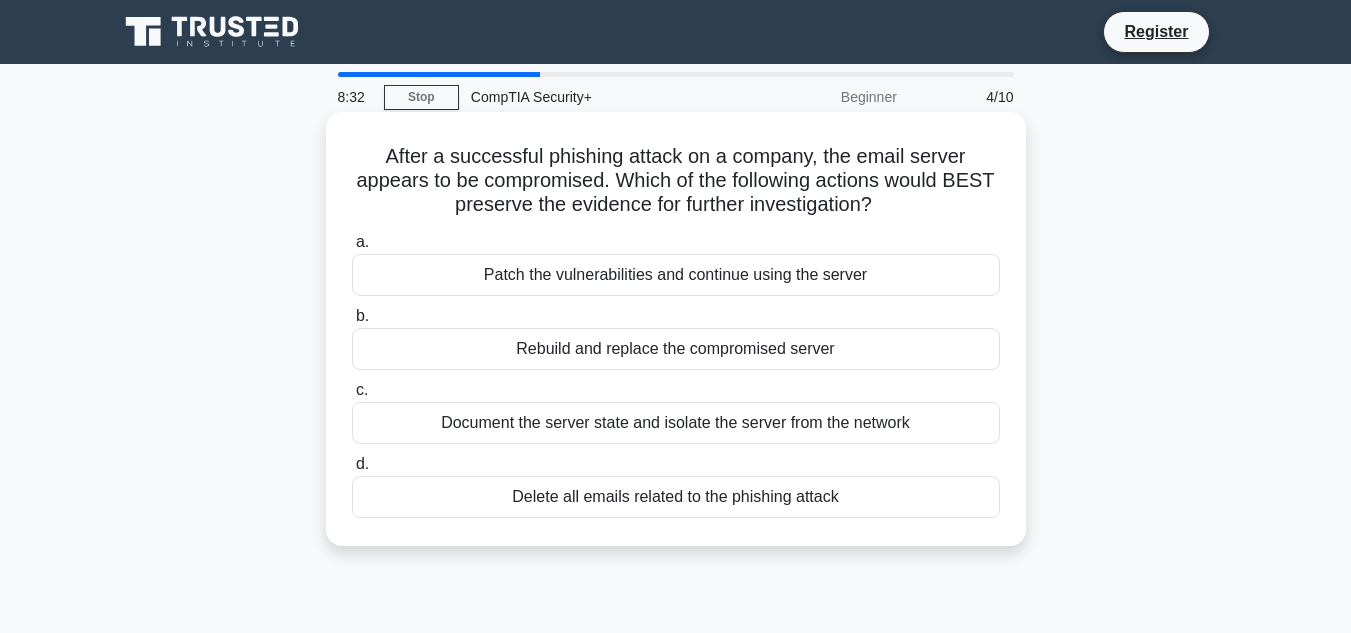 click on "After a successful phishing attack on a company, the email server appears to be compromised. Which of the following actions would BEST preserve the evidence for further investigation?
.spinner_0XTQ{transform-origin:center;animation:spinner_y6GP .75s linear infinite}@keyframes spinner_y6GP{100%{transform:rotate(360deg)}}" at bounding box center [676, 181] 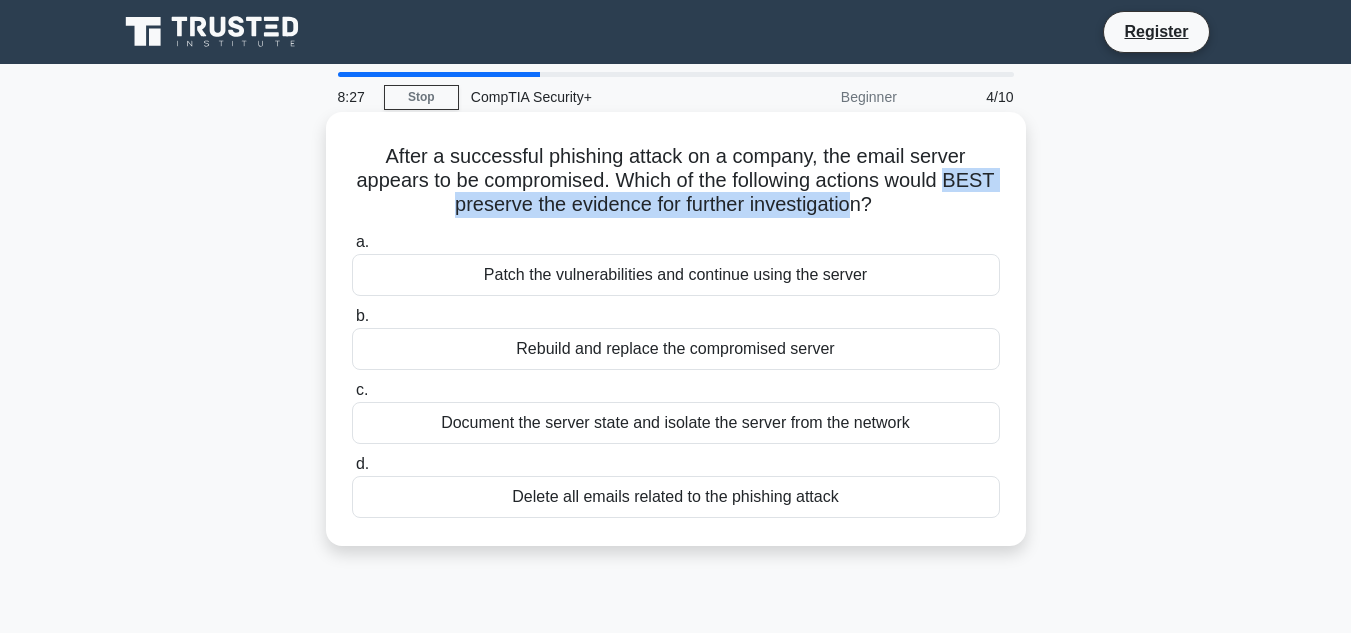 drag, startPoint x: 424, startPoint y: 212, endPoint x: 884, endPoint y: 210, distance: 460.00433 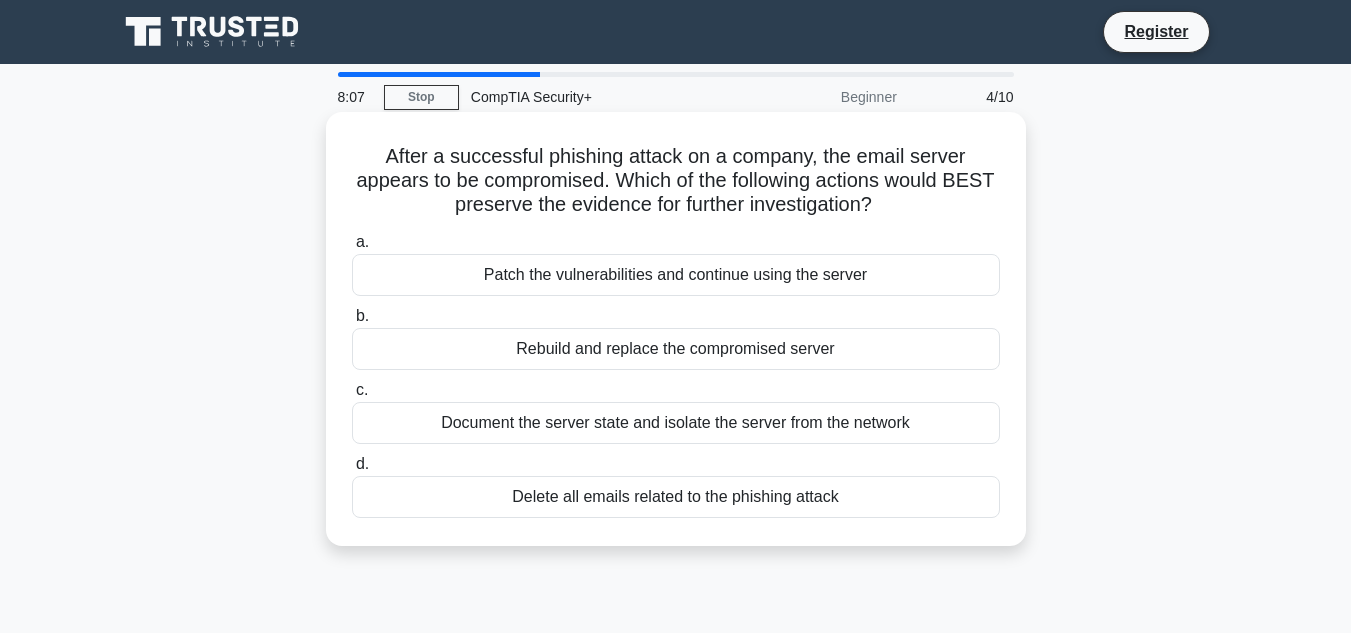 click on "Document the server state and isolate the server from the network" at bounding box center (676, 423) 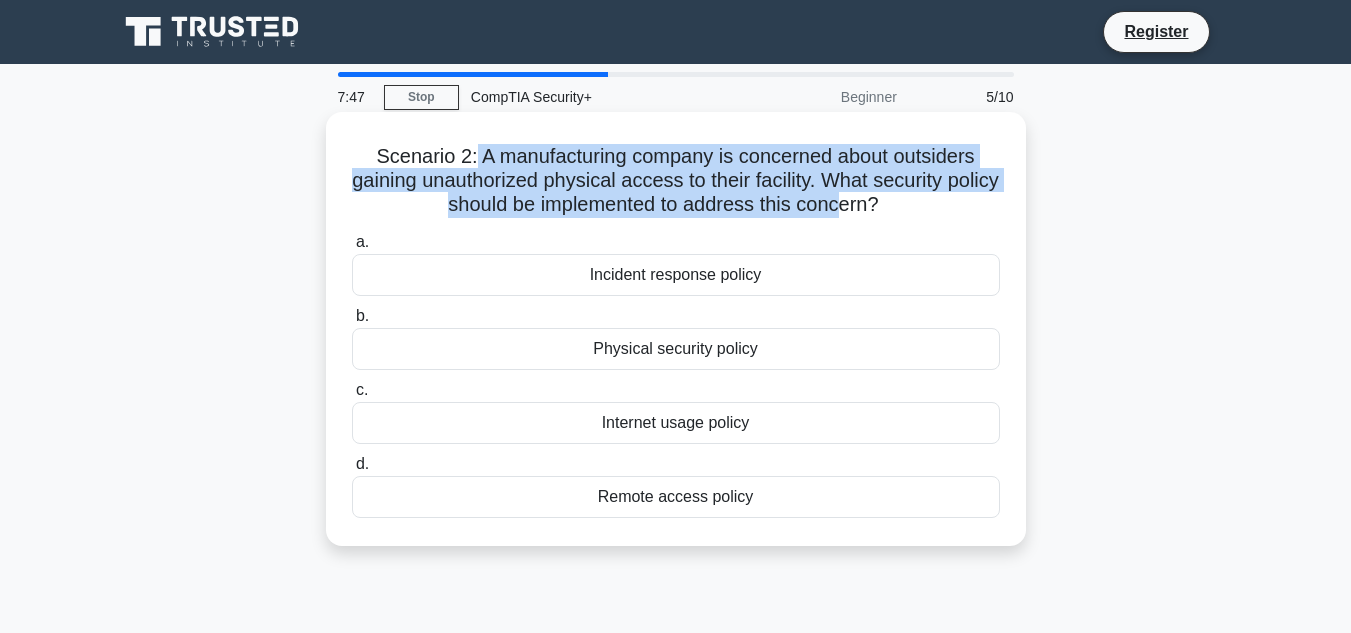 drag, startPoint x: 469, startPoint y: 160, endPoint x: 877, endPoint y: 207, distance: 410.69818 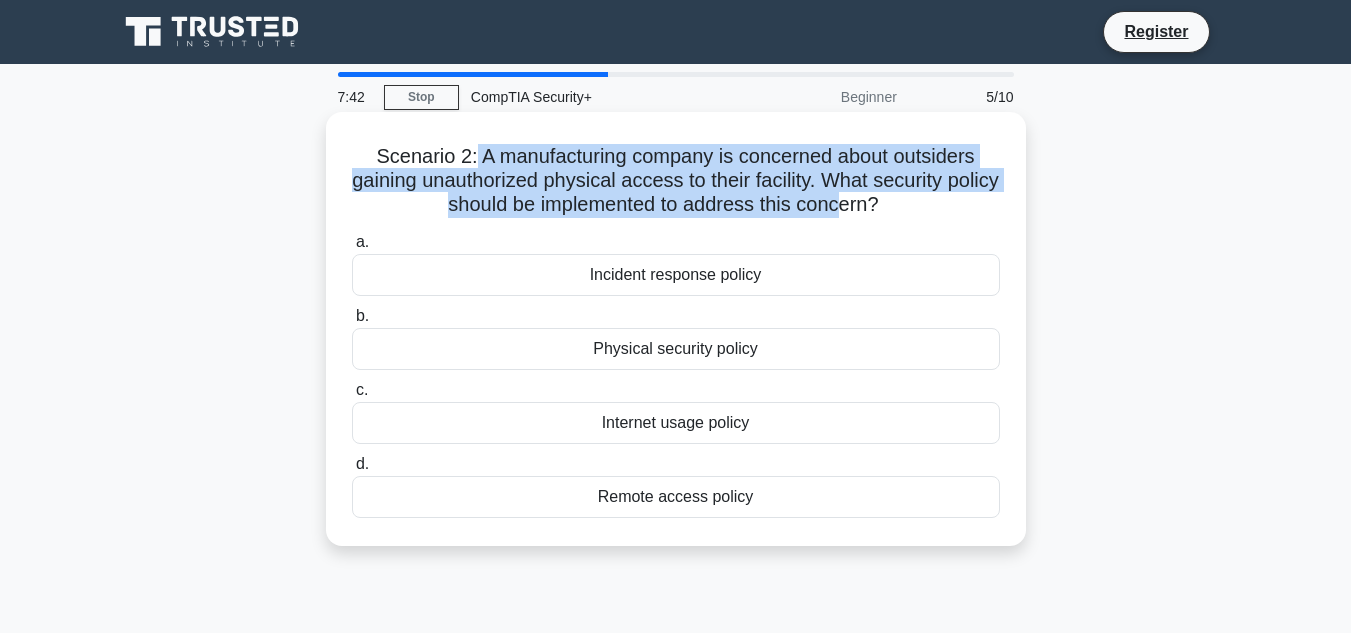 click on "Scenario 2: A manufacturing company is concerned about outsiders gaining unauthorized physical access to their facility. What security policy should be implemented to address this concern?
.spinner_0XTQ{transform-origin:center;animation:spinner_y6GP .75s linear infinite}@keyframes spinner_y6GP{100%{transform:rotate(360deg)}}" at bounding box center [676, 181] 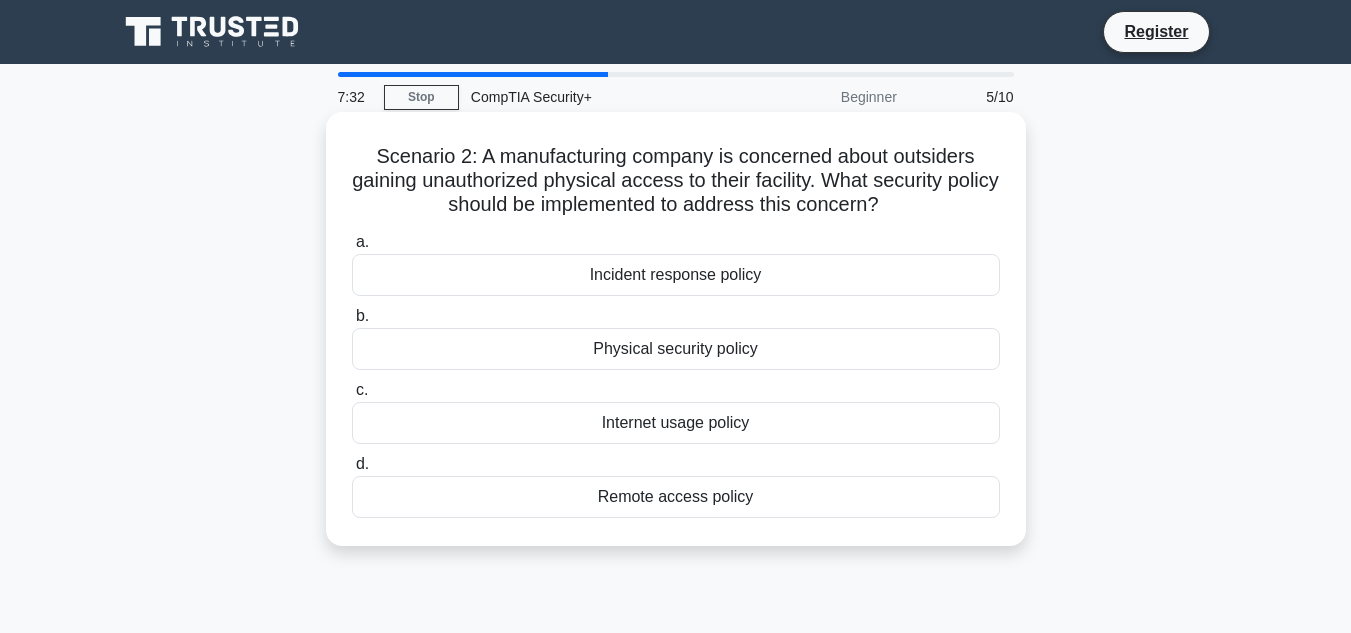 click on "Internet usage policy" at bounding box center (676, 423) 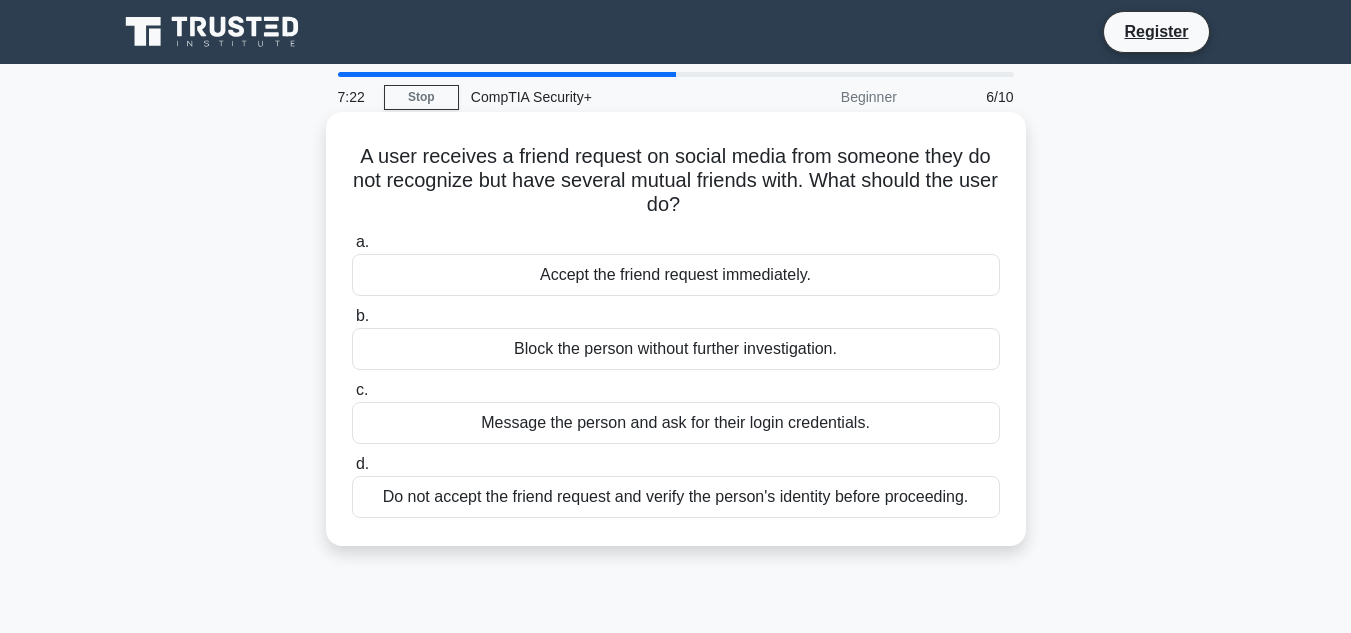 drag, startPoint x: 358, startPoint y: 157, endPoint x: 897, endPoint y: 208, distance: 541.4074 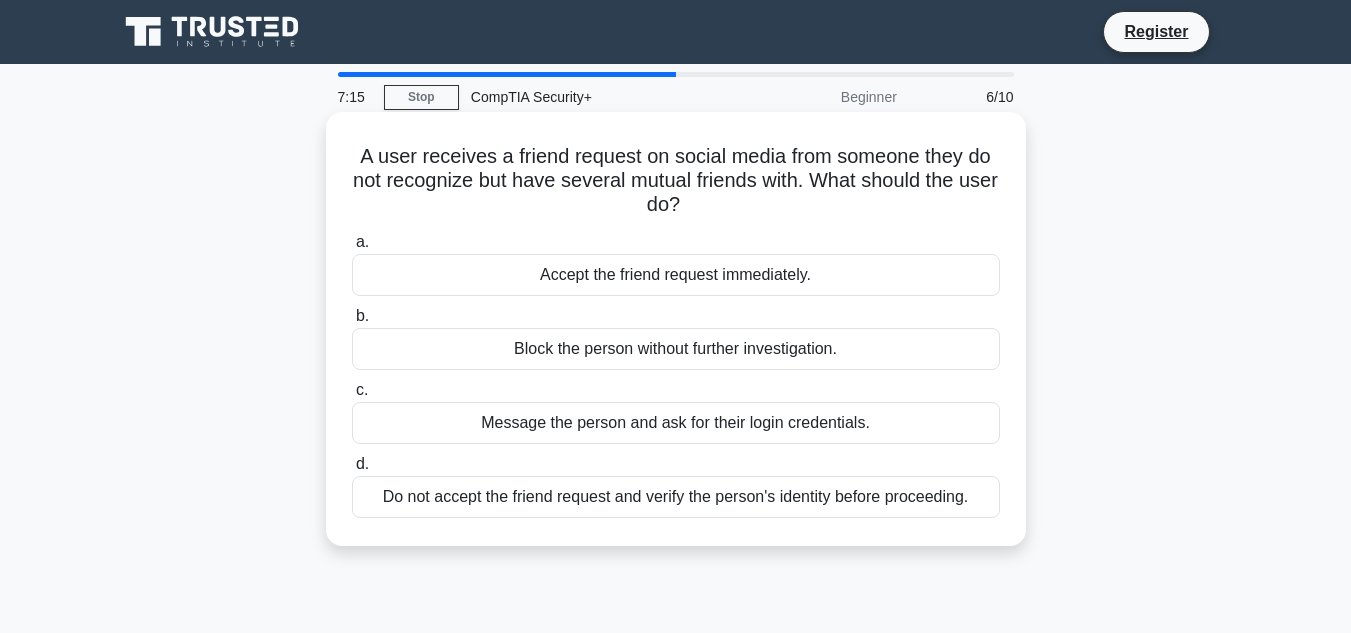 click on "Do not accept the friend request and verify the person's identity before proceeding." at bounding box center (676, 497) 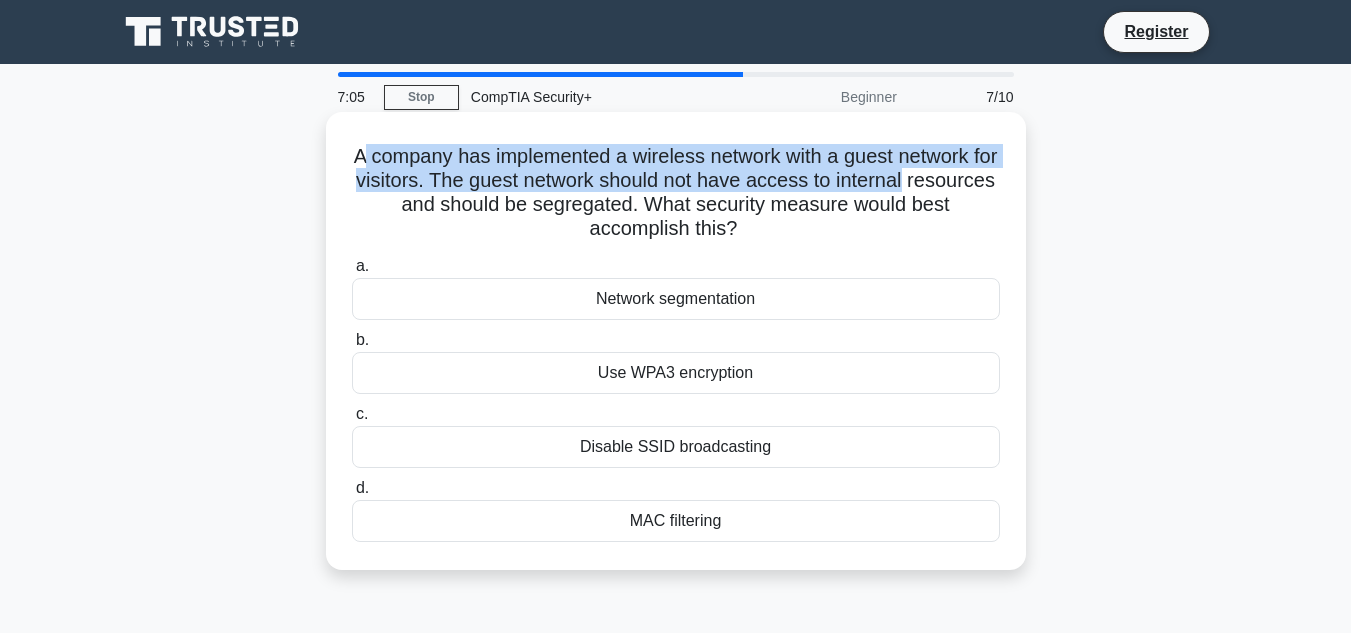 drag, startPoint x: 366, startPoint y: 158, endPoint x: 969, endPoint y: 190, distance: 603.8485 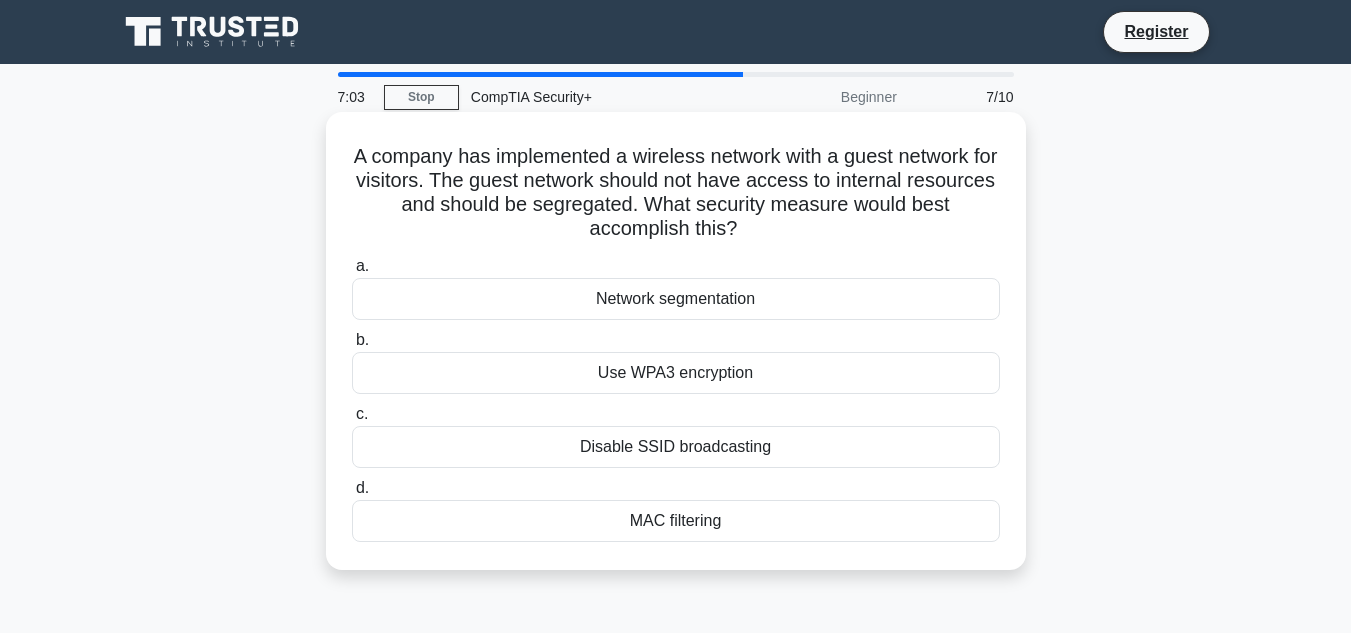 click on "A company has implemented a wireless network with a guest network for visitors. The guest network should not have access to internal resources and should be segregated. What security measure would best accomplish this?
.spinner_0XTQ{transform-origin:center;animation:spinner_y6GP .75s linear infinite}@keyframes spinner_y6GP{100%{transform:rotate(360deg)}}" at bounding box center (676, 193) 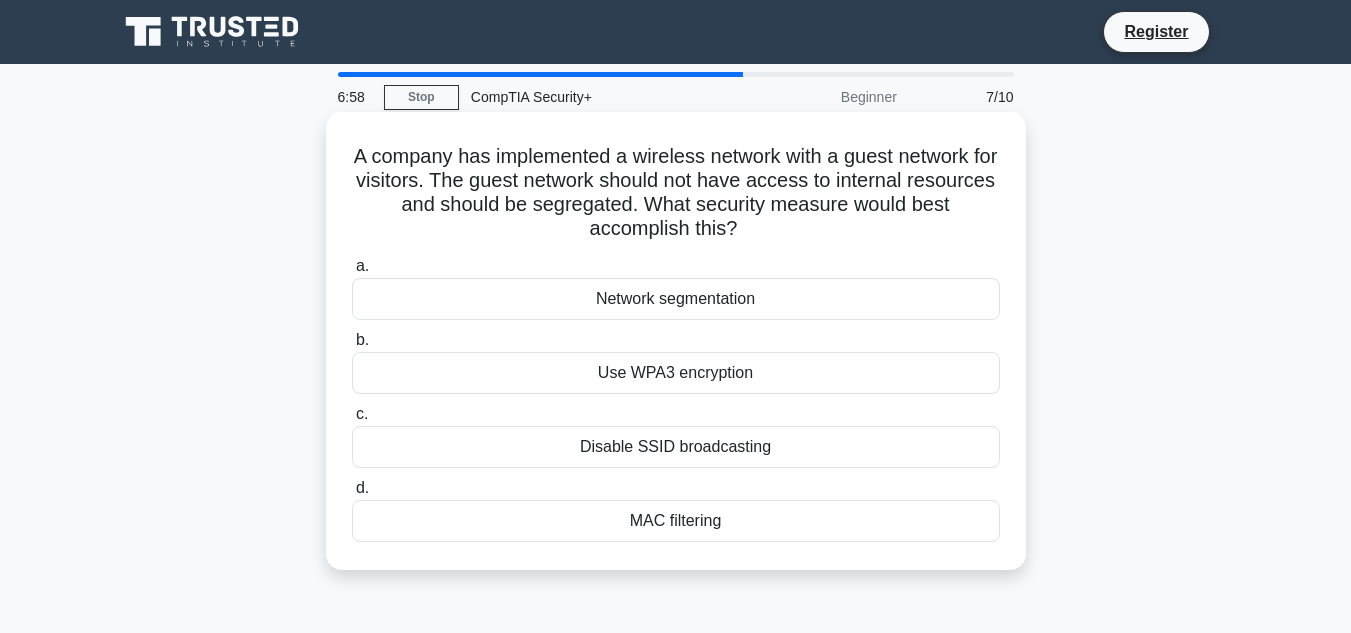 click on "Use WPA3 encryption" at bounding box center [676, 373] 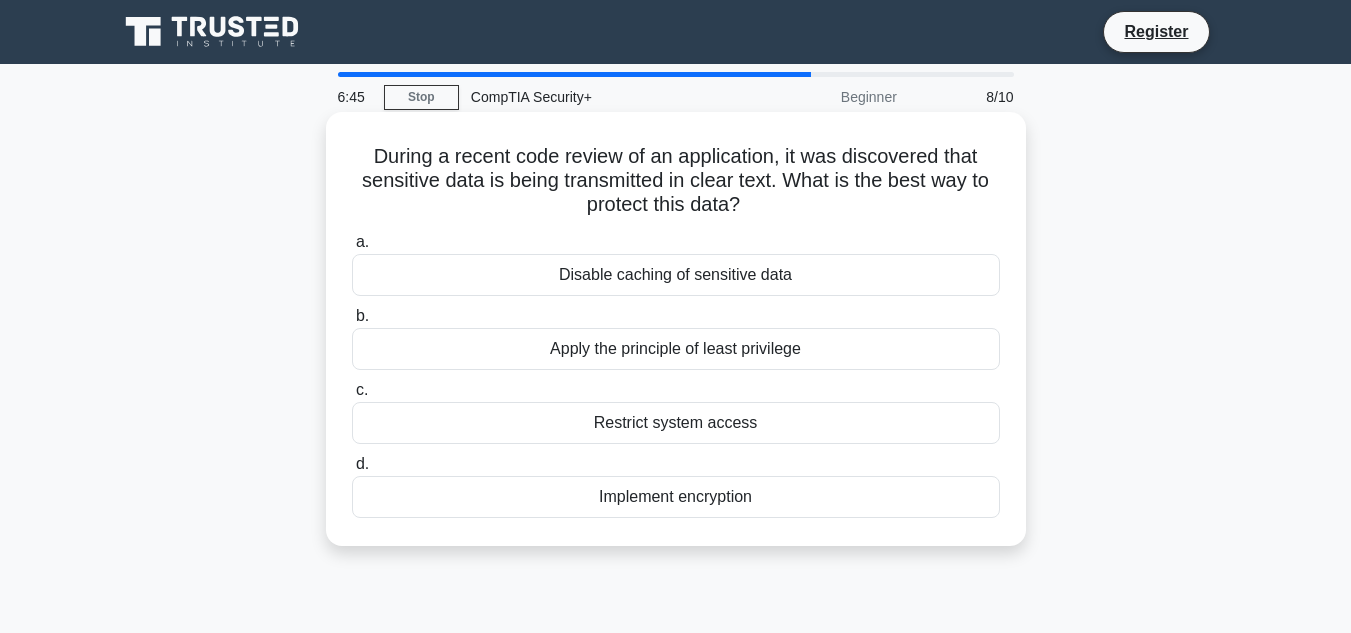drag, startPoint x: 368, startPoint y: 156, endPoint x: 884, endPoint y: 201, distance: 517.9585 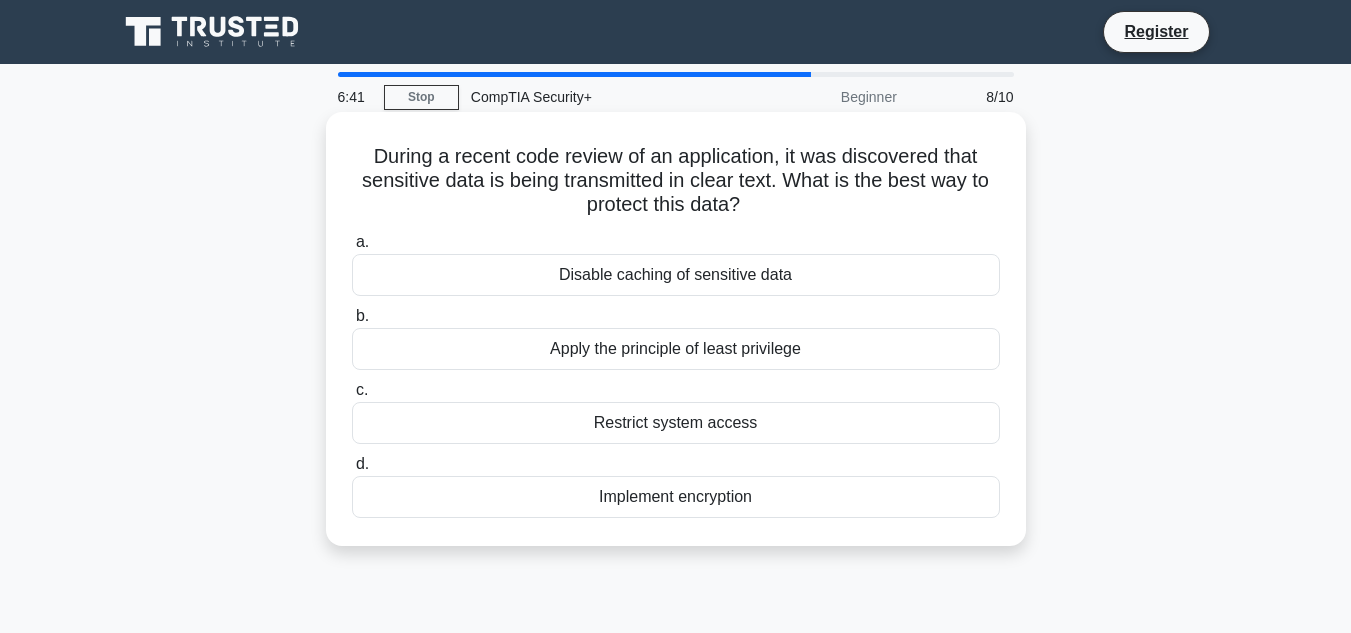 click on "Implement encryption" at bounding box center [676, 497] 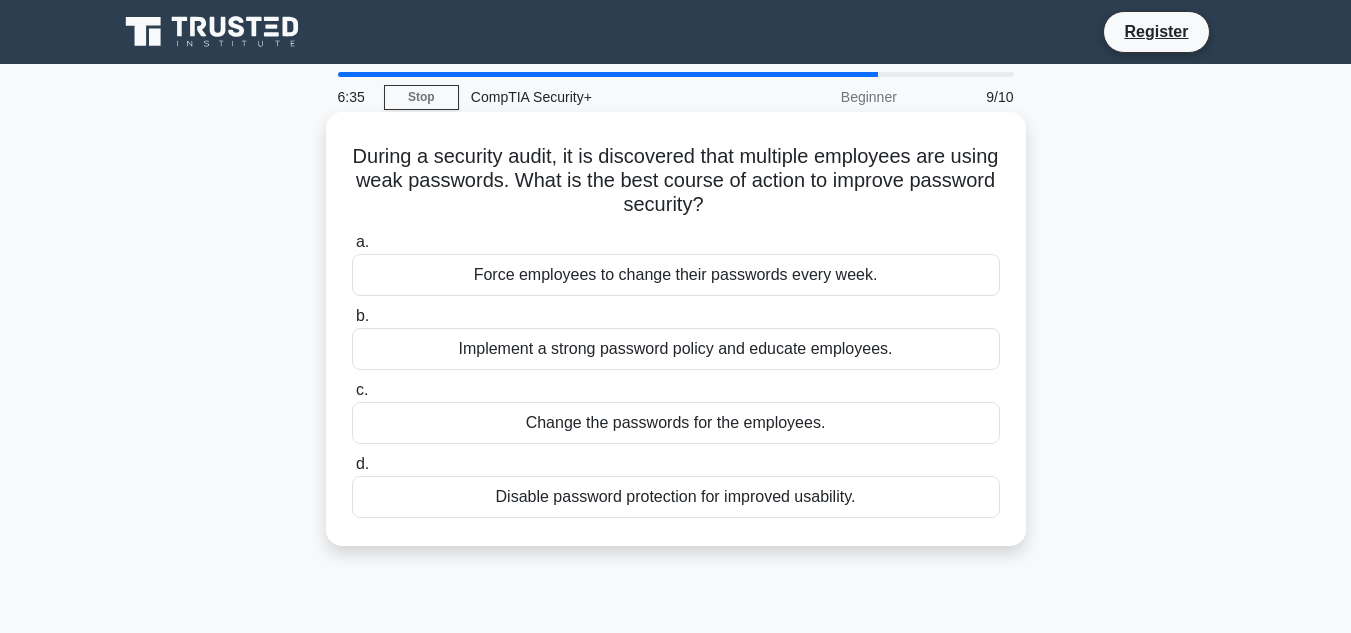 drag, startPoint x: 383, startPoint y: 153, endPoint x: 869, endPoint y: 206, distance: 488.88138 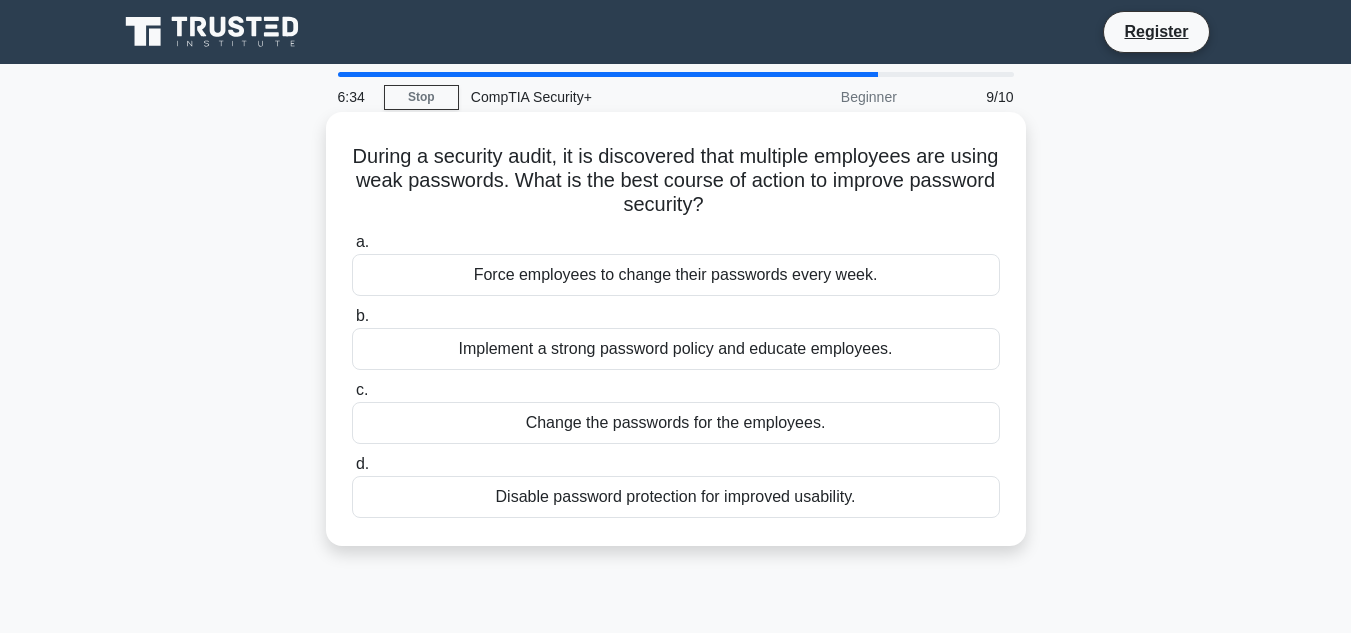 click on "a.
Force employees to change their passwords every week." at bounding box center (676, 263) 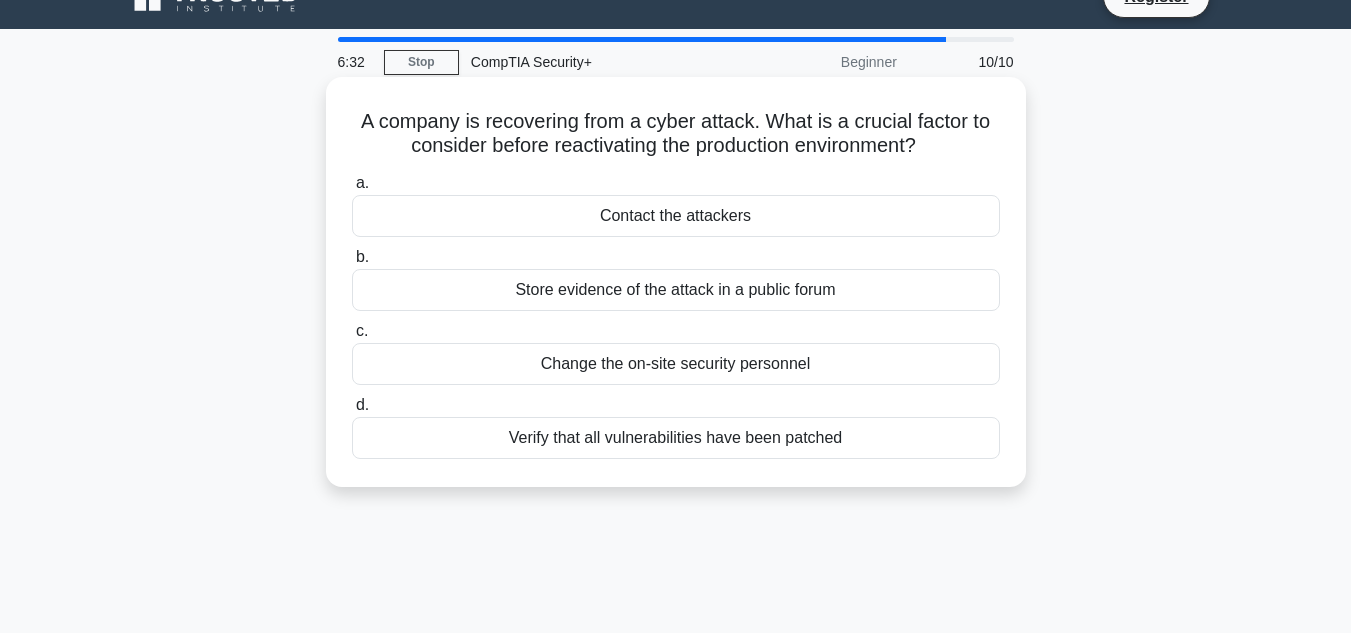 scroll, scrollTop: 0, scrollLeft: 0, axis: both 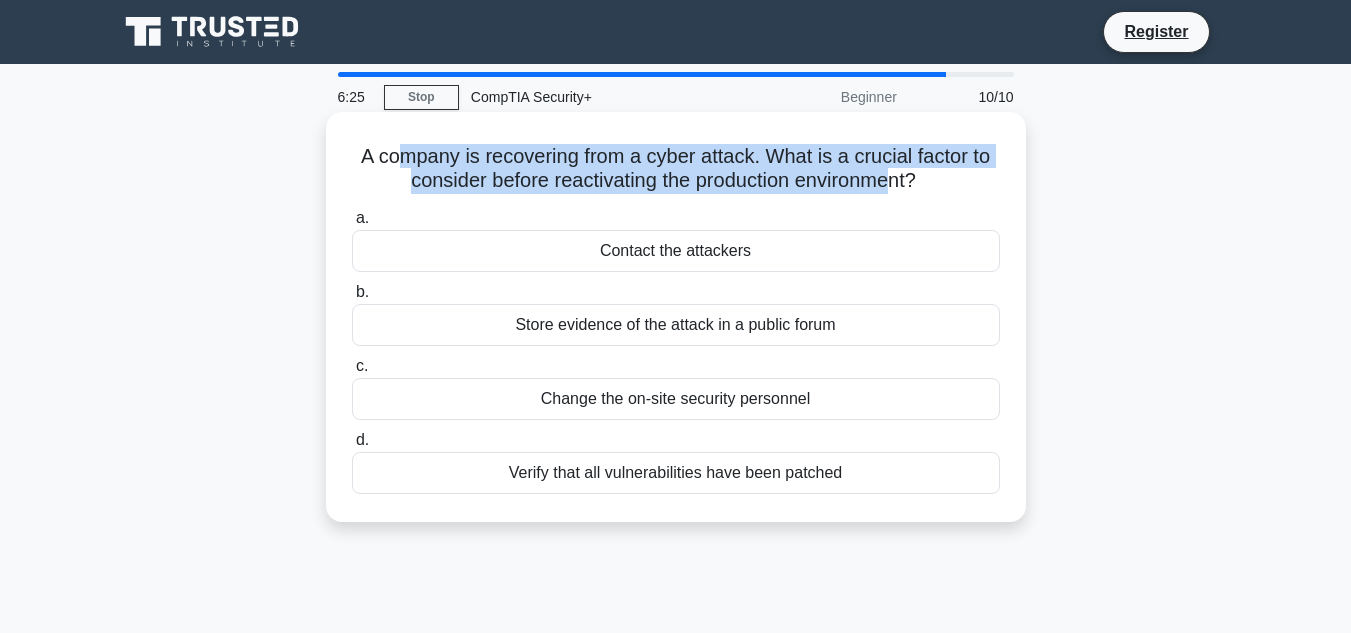 drag, startPoint x: 423, startPoint y: 152, endPoint x: 899, endPoint y: 172, distance: 476.41998 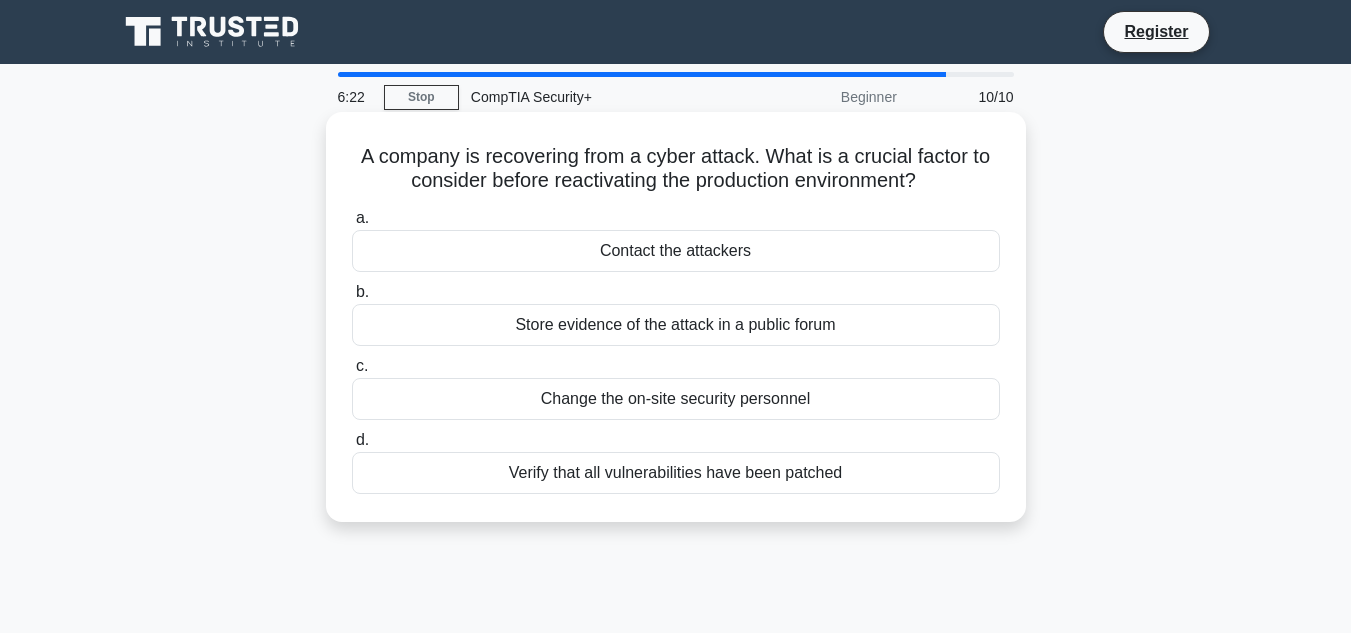 click on "Verify that all vulnerabilities have been patched" at bounding box center [676, 473] 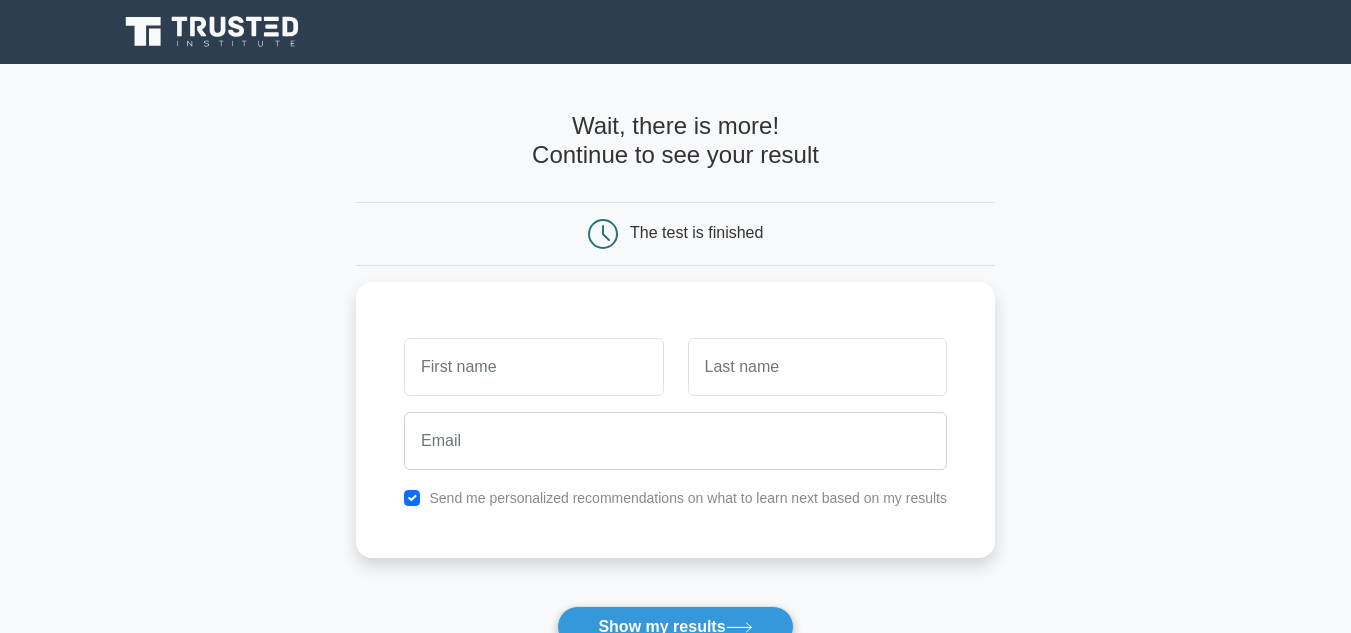 scroll, scrollTop: 0, scrollLeft: 0, axis: both 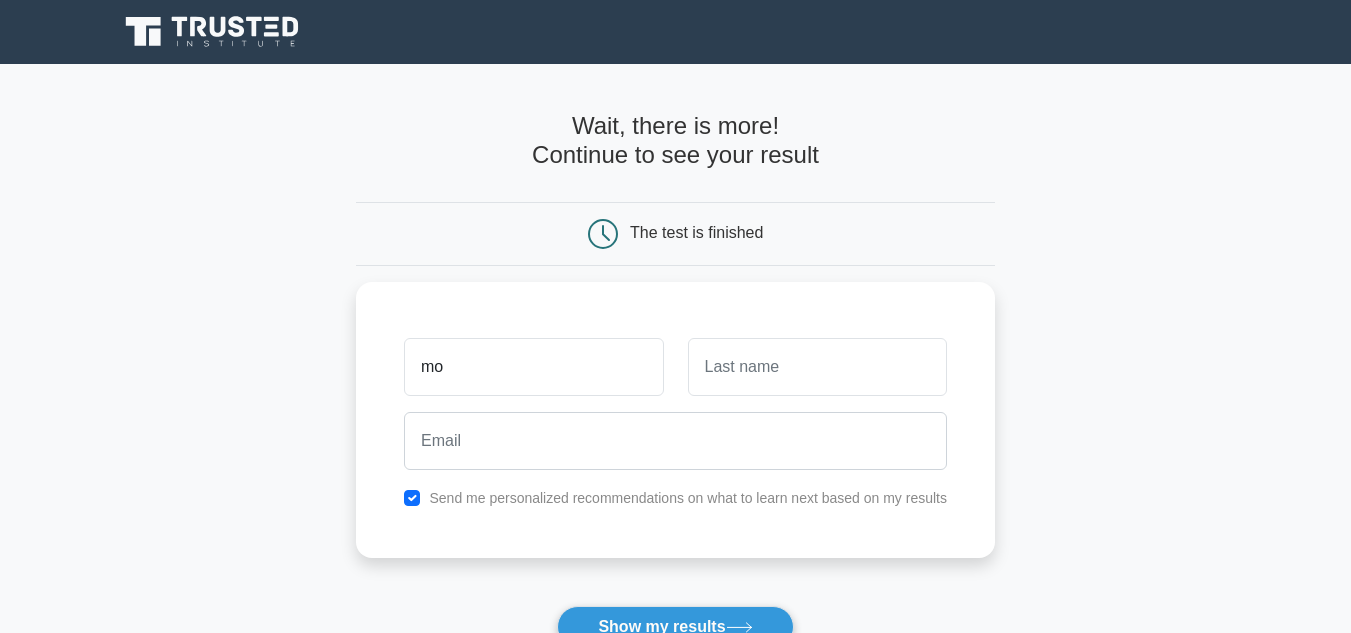 type on "mohammed" 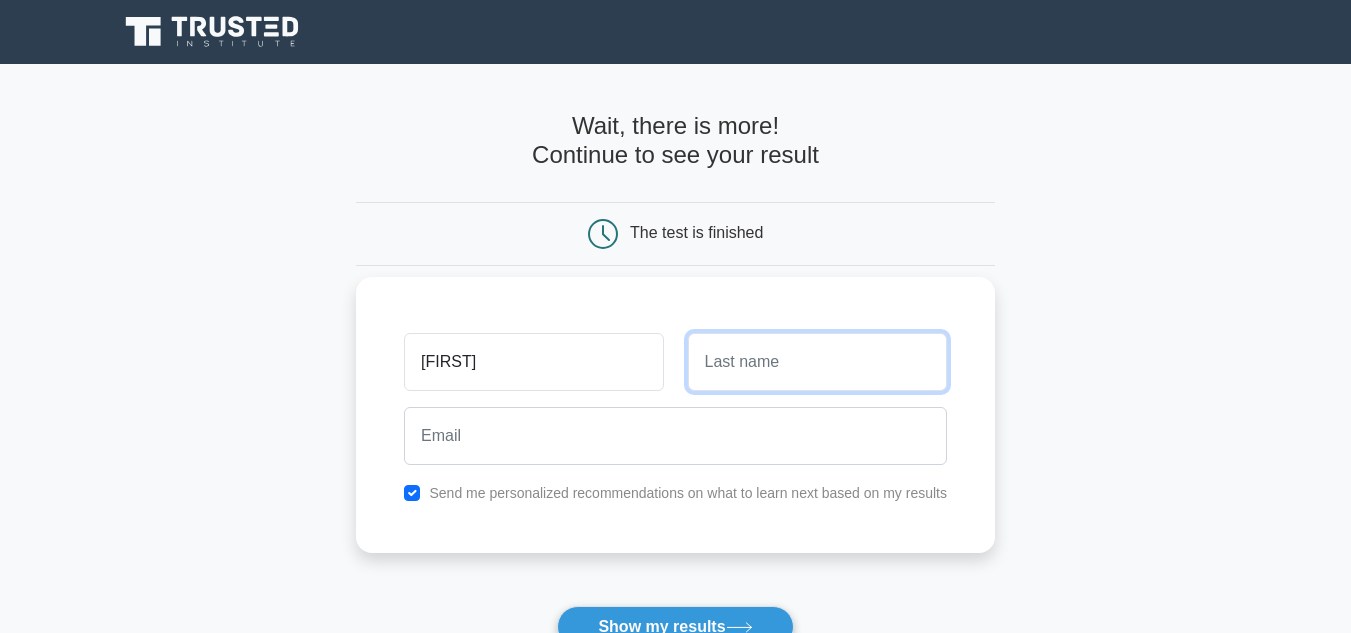 click at bounding box center [817, 362] 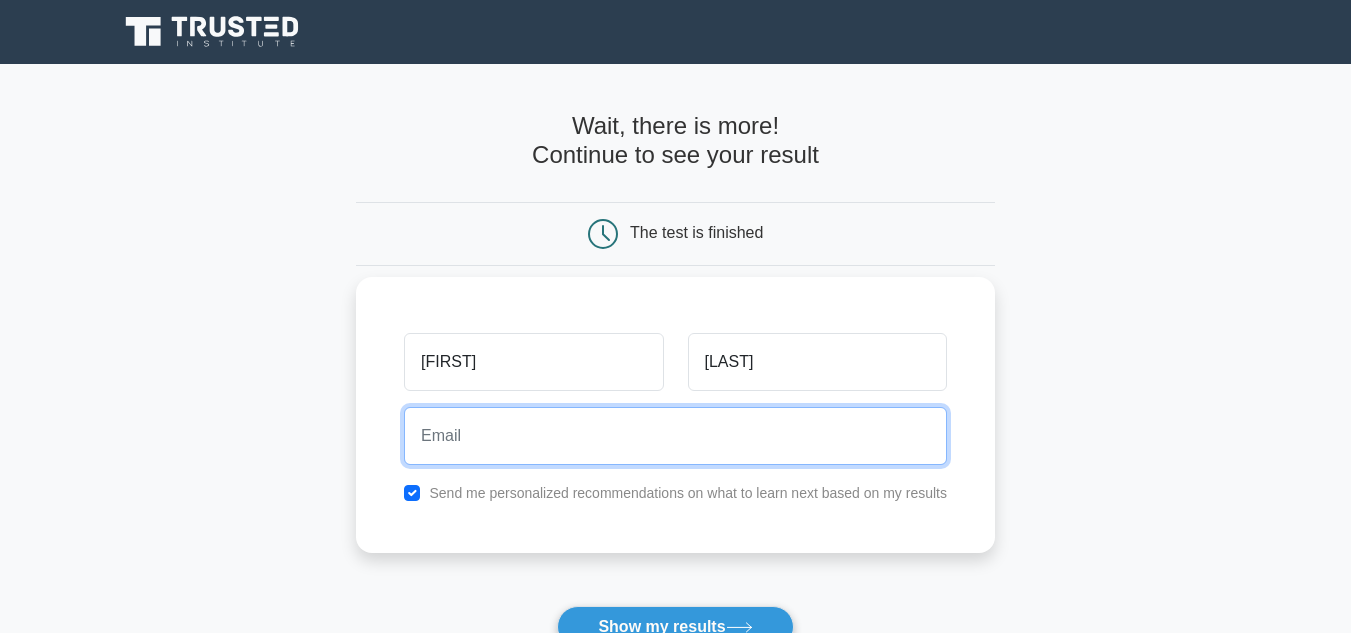 click at bounding box center (675, 436) 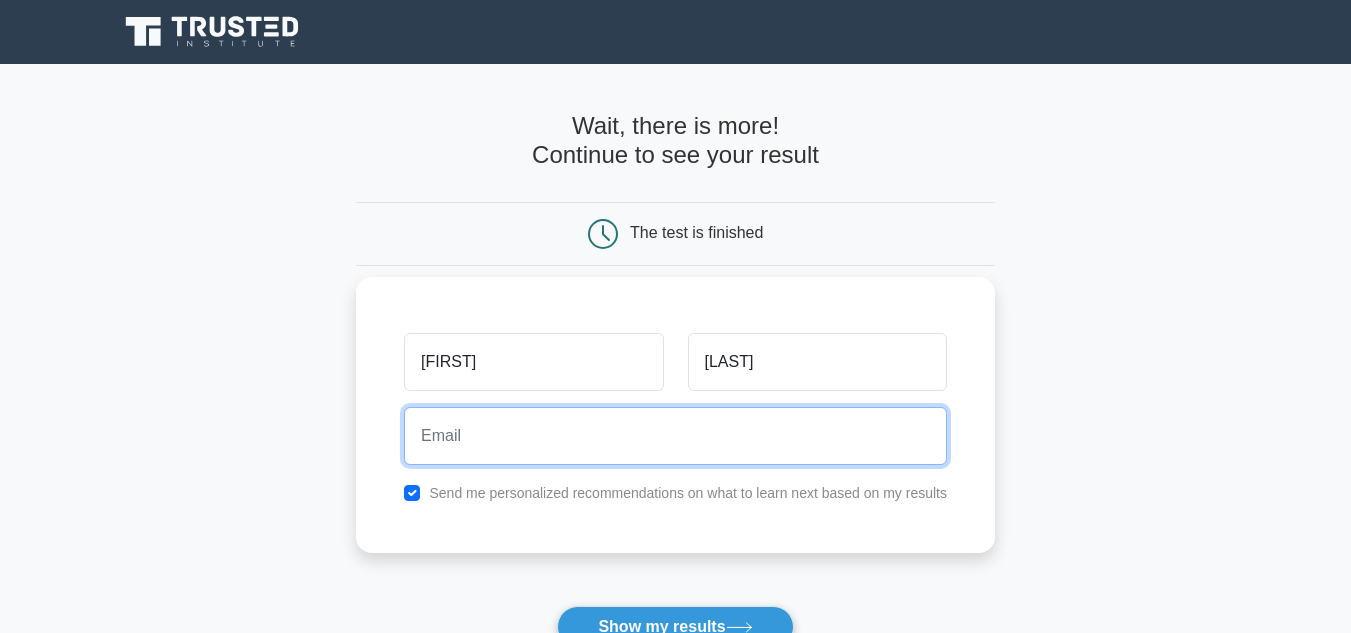 type on "almutmoha@gmail.com" 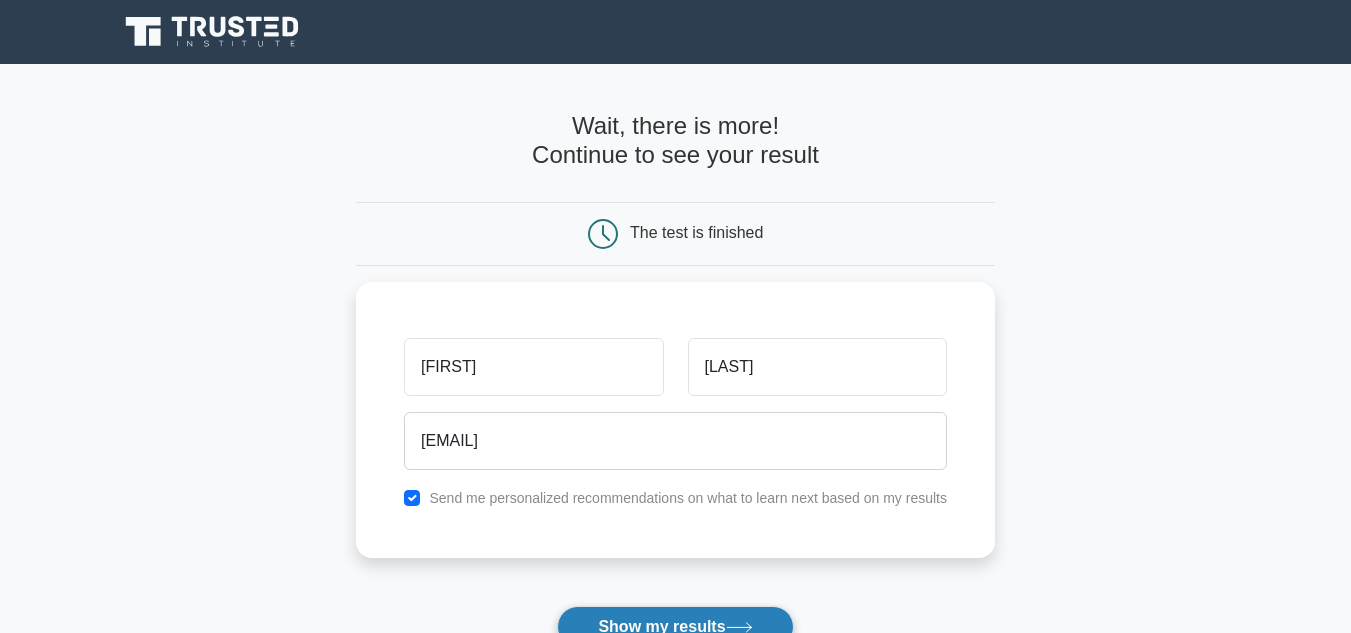 click on "Show my results" at bounding box center (675, 627) 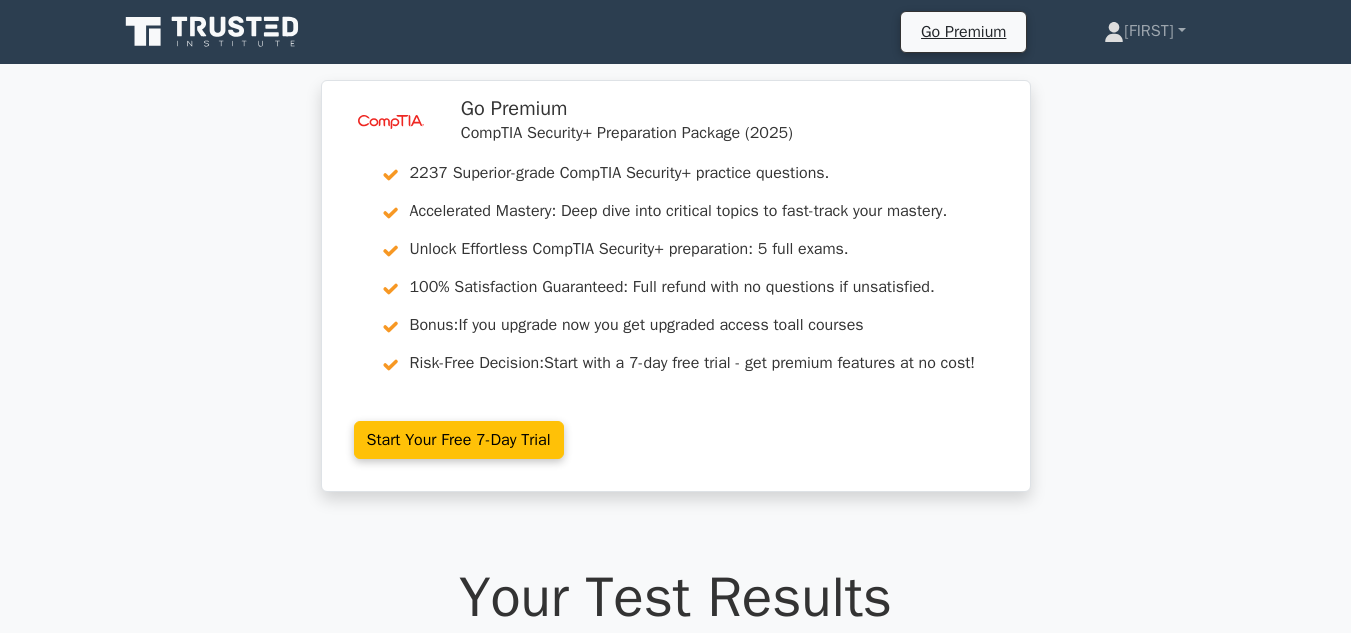 scroll, scrollTop: 0, scrollLeft: 0, axis: both 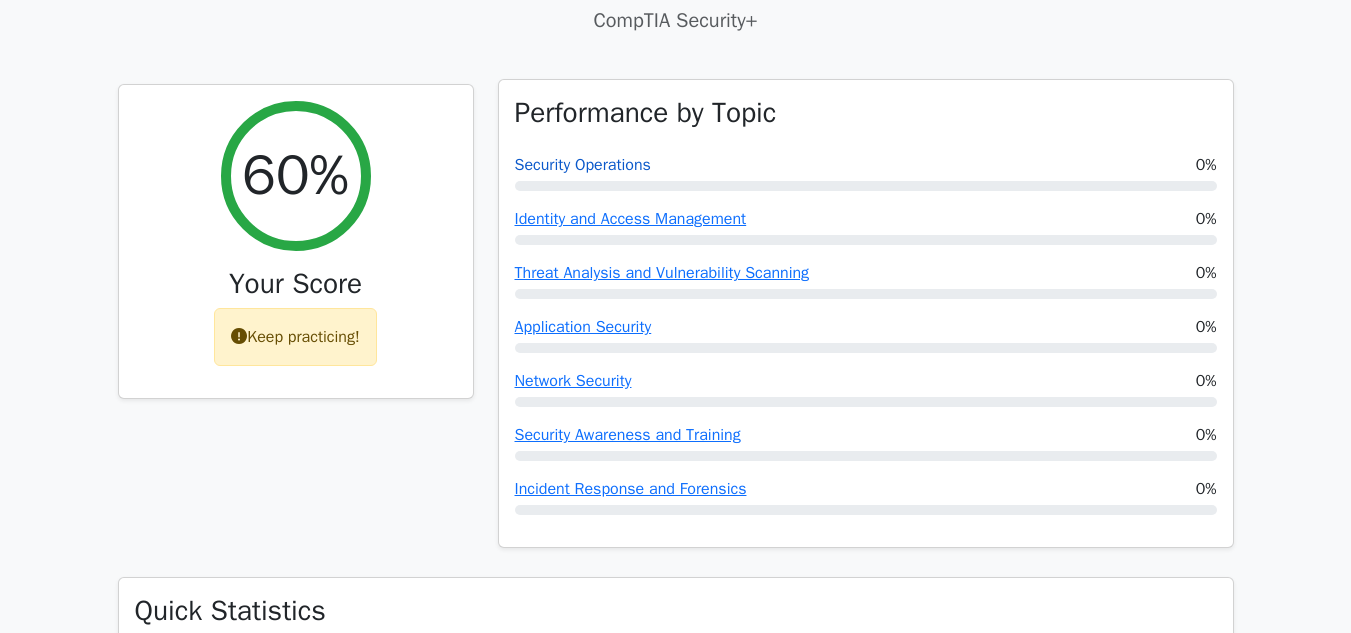 click on "Security Operations" at bounding box center [583, 165] 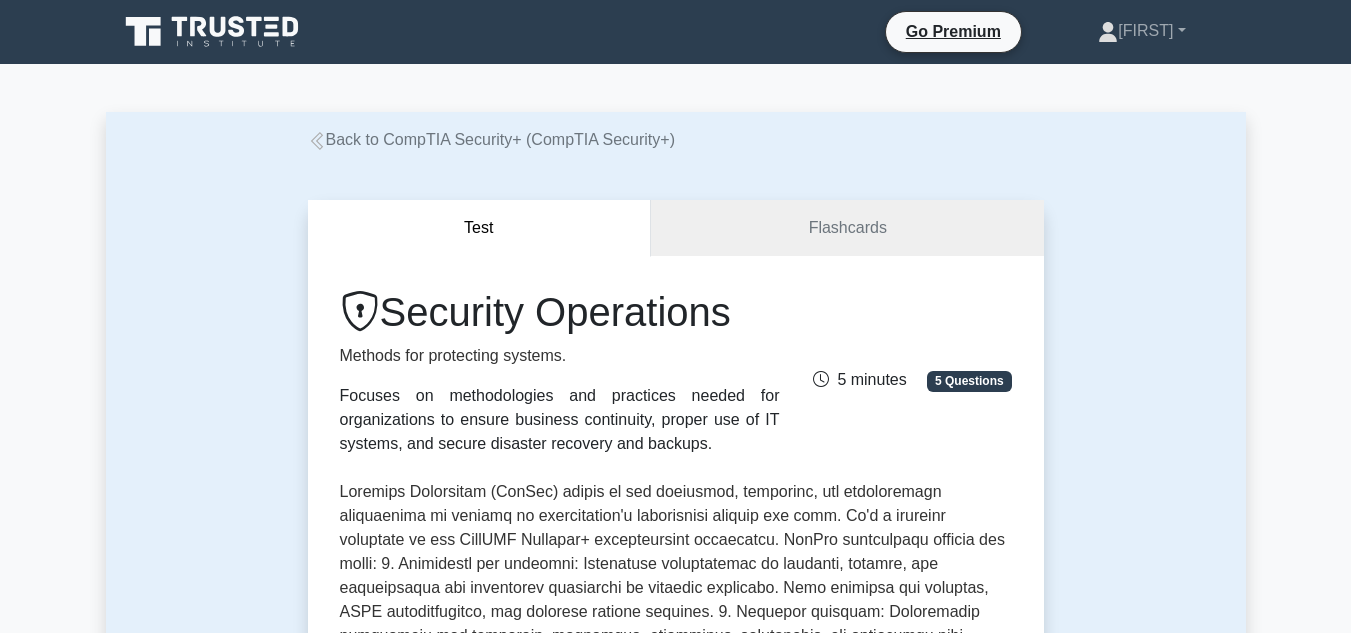 scroll, scrollTop: 0, scrollLeft: 0, axis: both 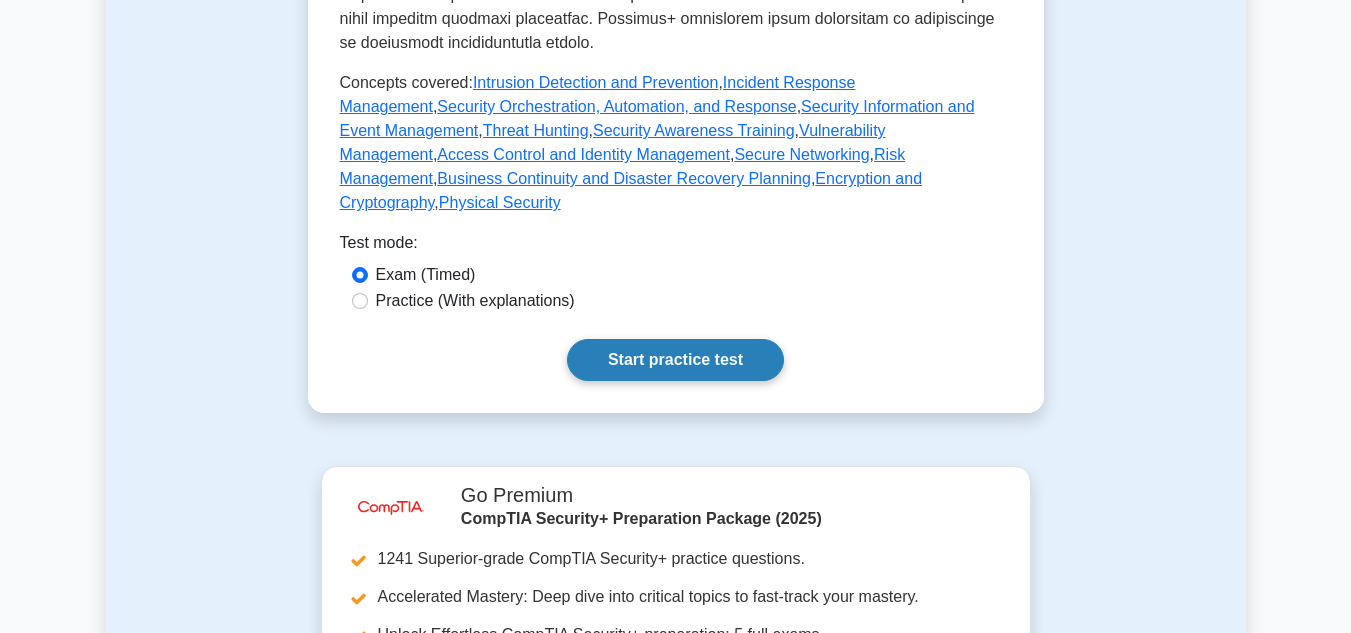 click on "Start practice test" at bounding box center (675, 360) 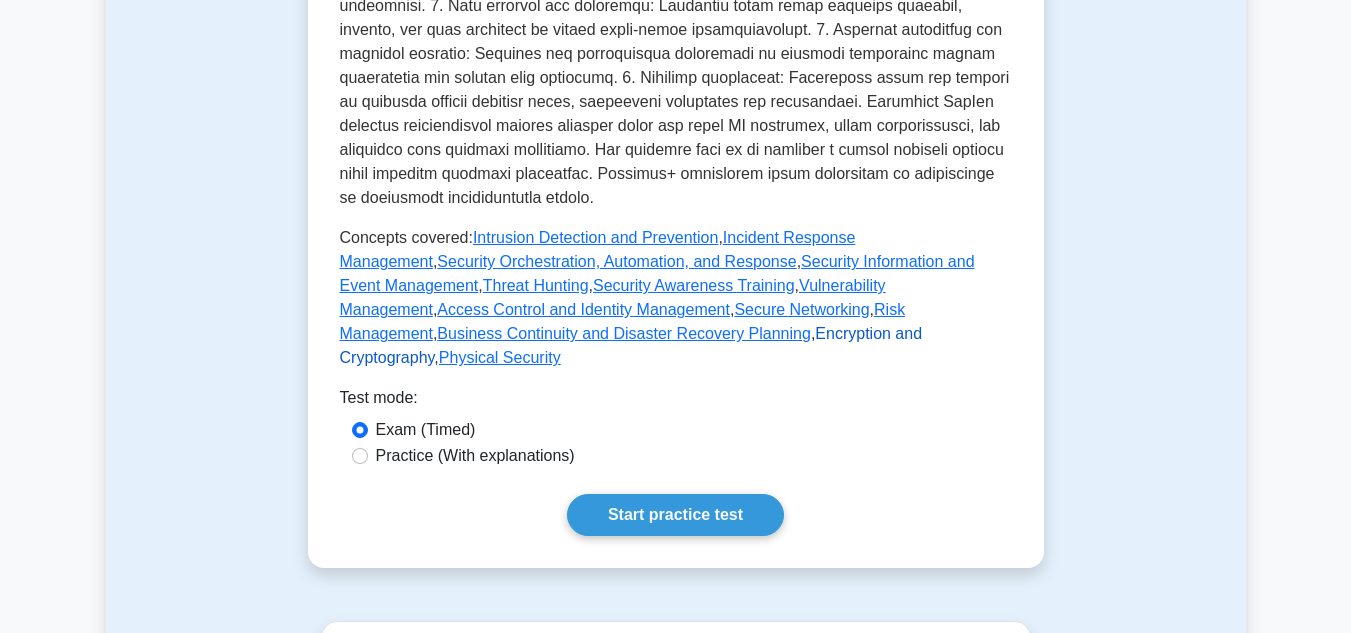 scroll, scrollTop: 896, scrollLeft: 0, axis: vertical 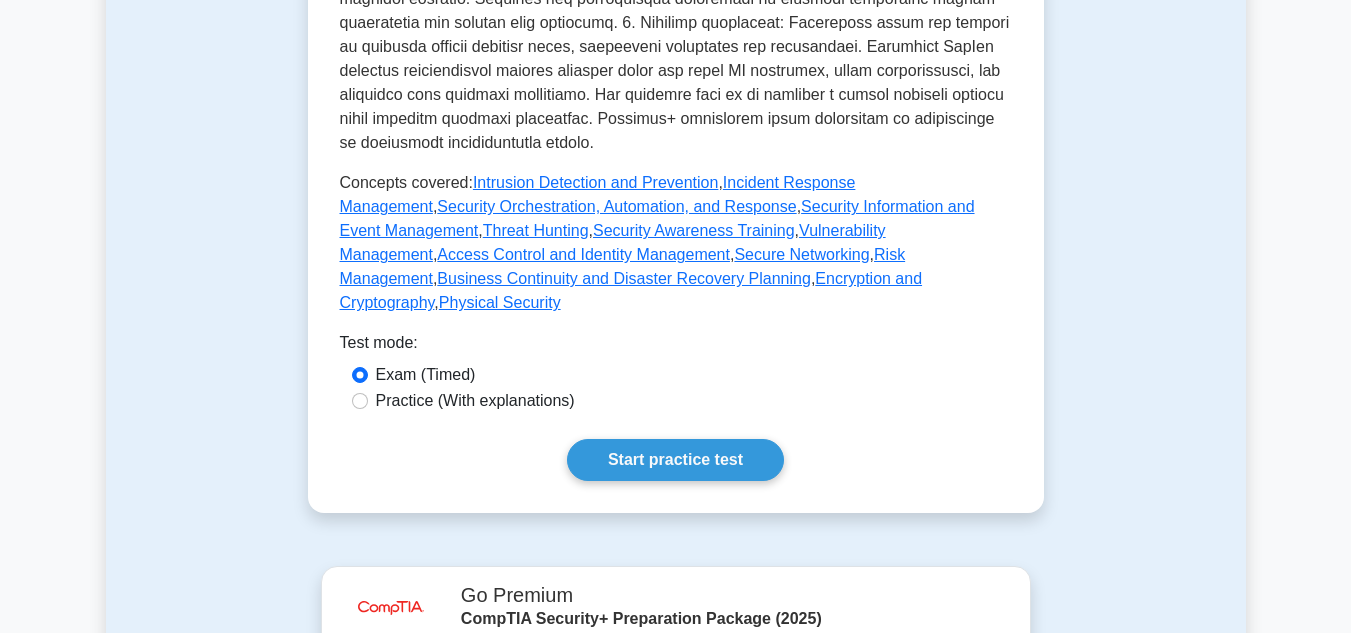 click on "Practice (With explanations)" at bounding box center (475, 401) 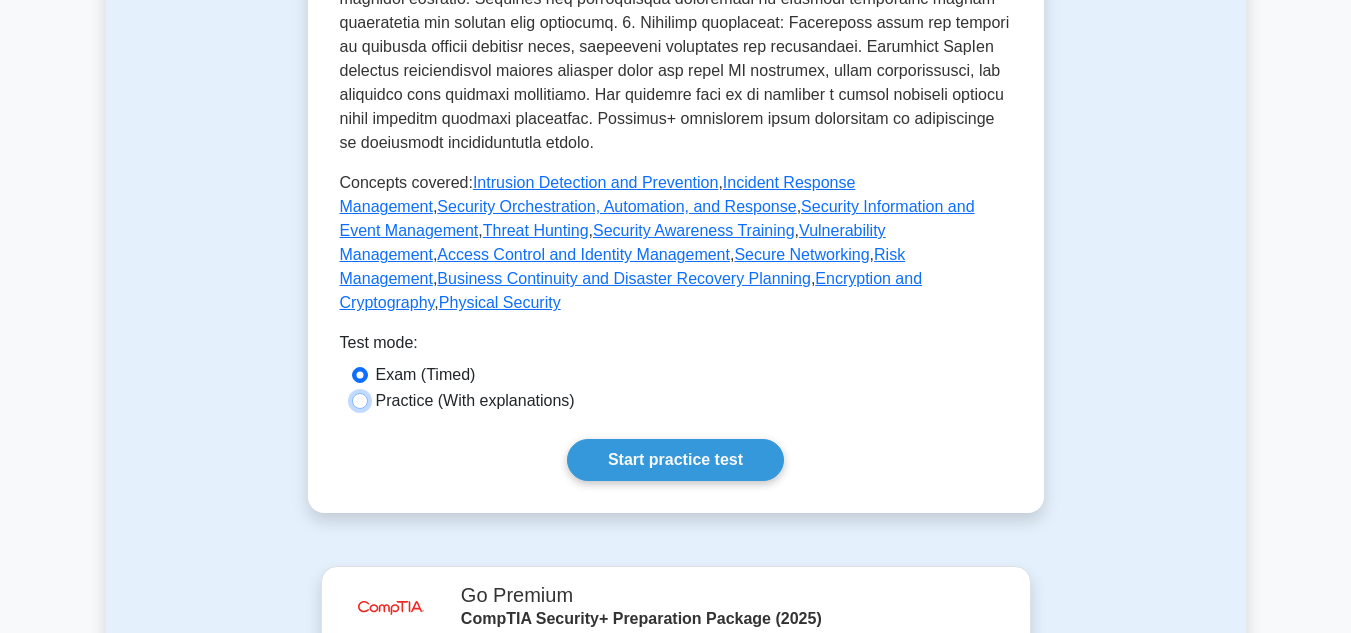 click on "Practice (With explanations)" at bounding box center (360, 401) 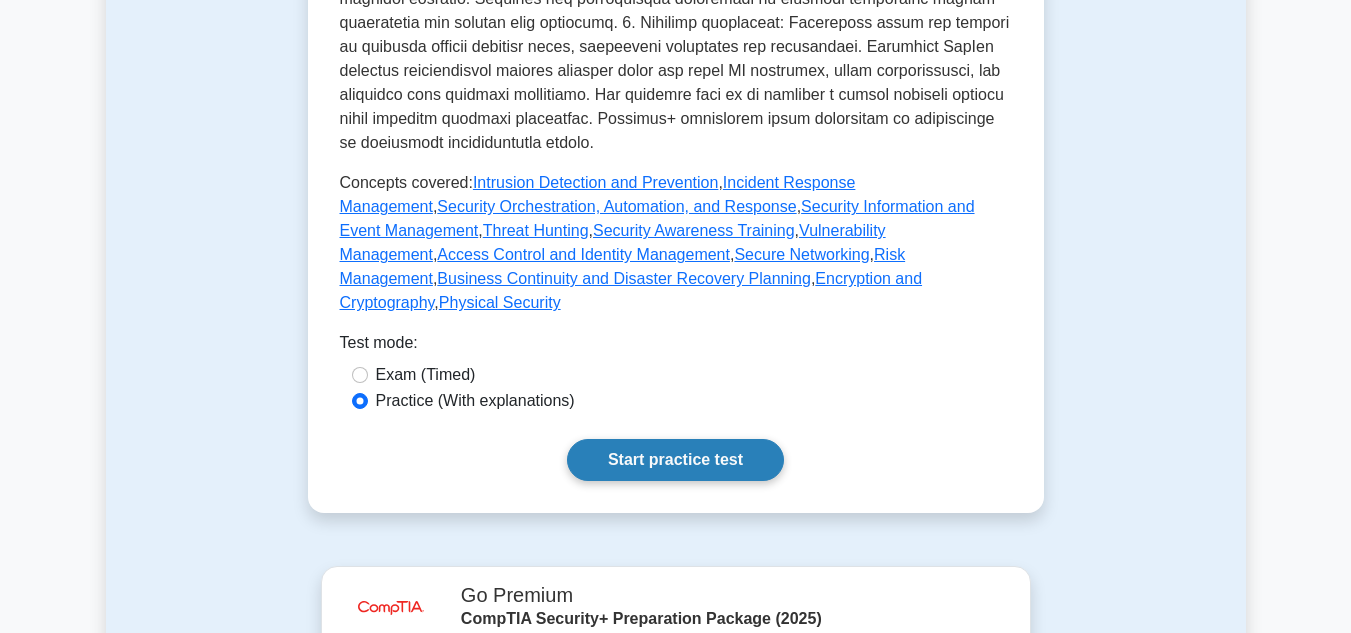 click on "Start practice test" at bounding box center [675, 460] 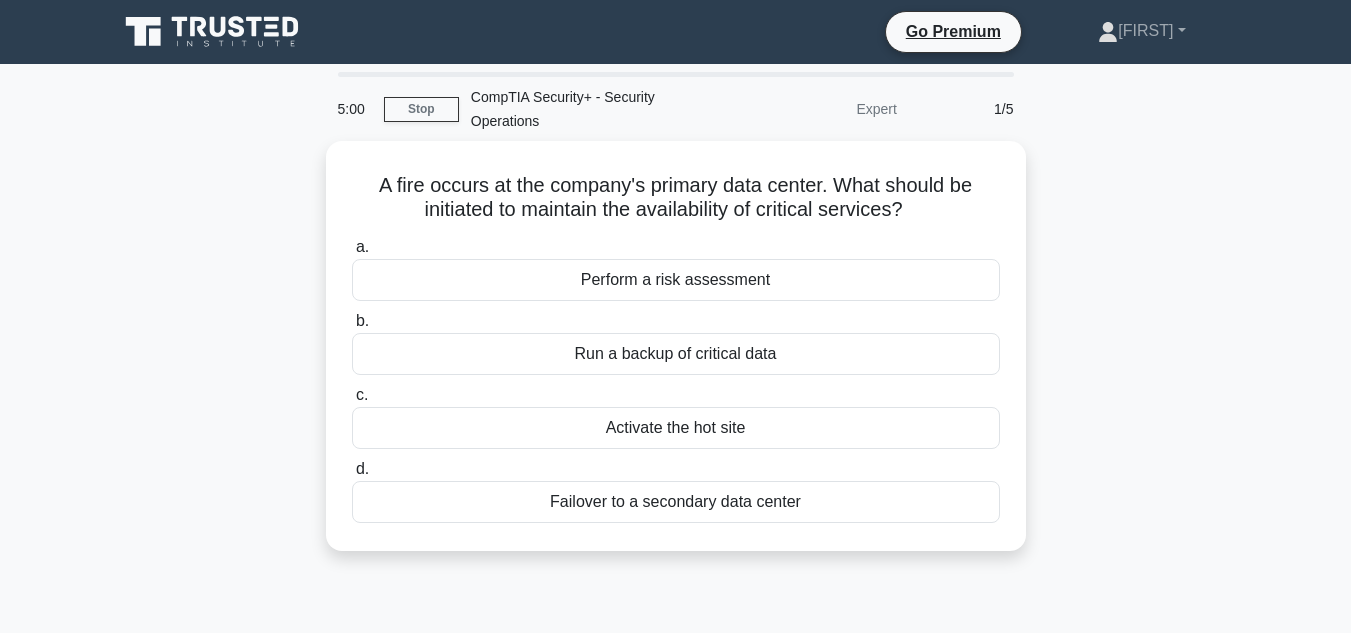 scroll, scrollTop: 0, scrollLeft: 0, axis: both 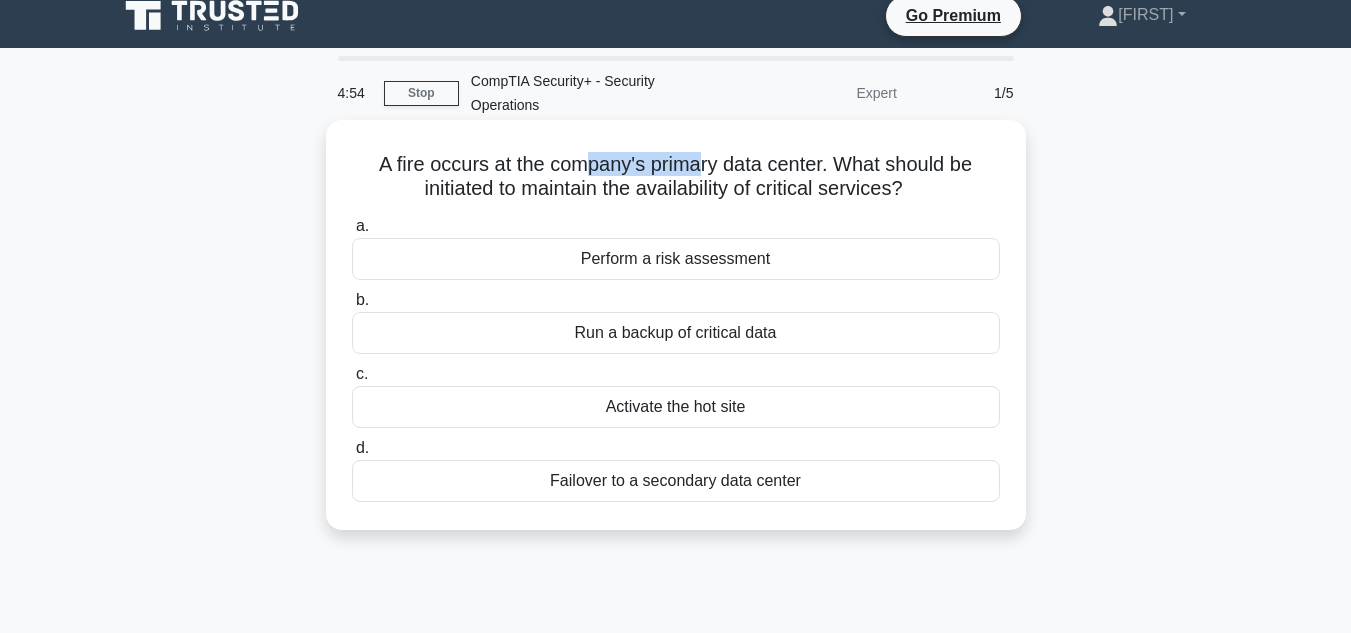 drag, startPoint x: 588, startPoint y: 172, endPoint x: 701, endPoint y: 168, distance: 113.07078 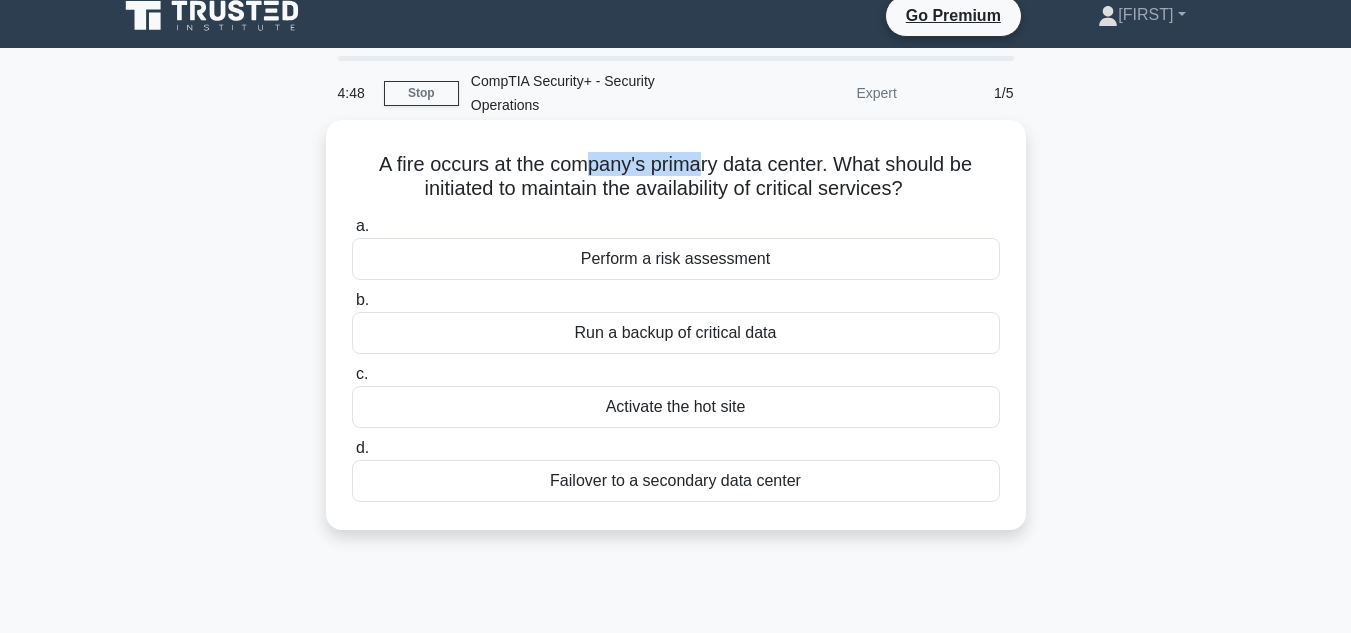 drag, startPoint x: 618, startPoint y: 181, endPoint x: 925, endPoint y: 190, distance: 307.1319 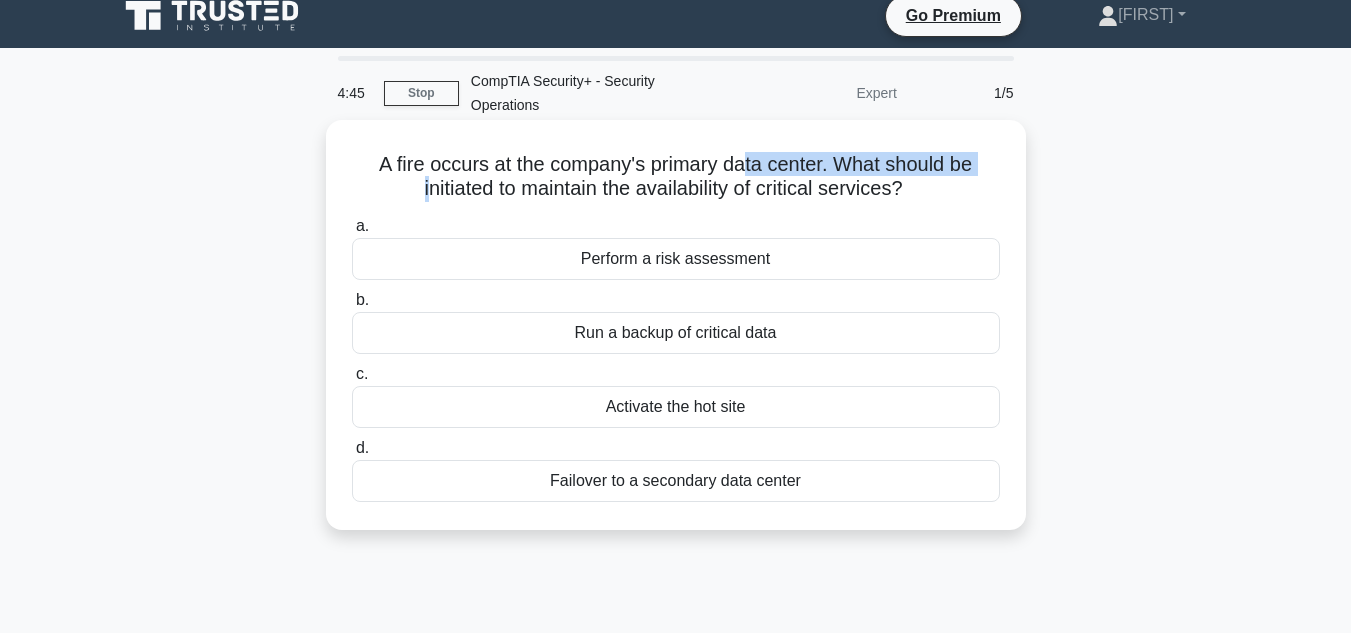 drag, startPoint x: 419, startPoint y: 190, endPoint x: 751, endPoint y: 174, distance: 332.3853 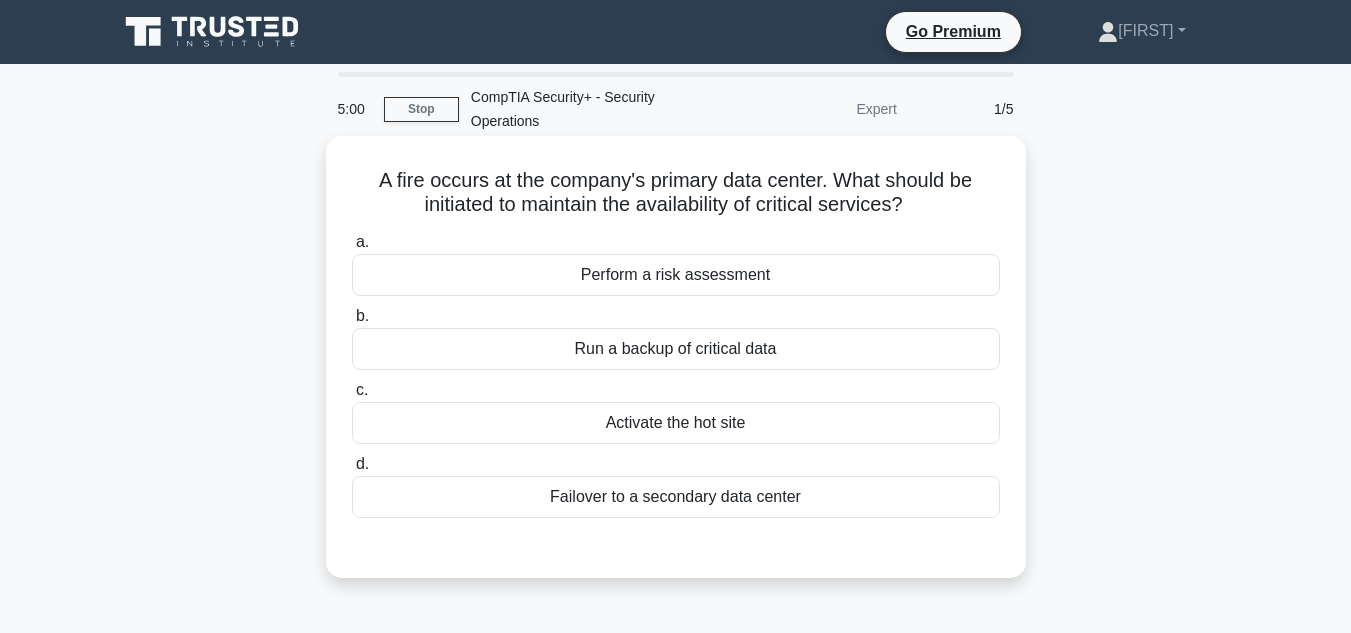 scroll, scrollTop: 0, scrollLeft: 0, axis: both 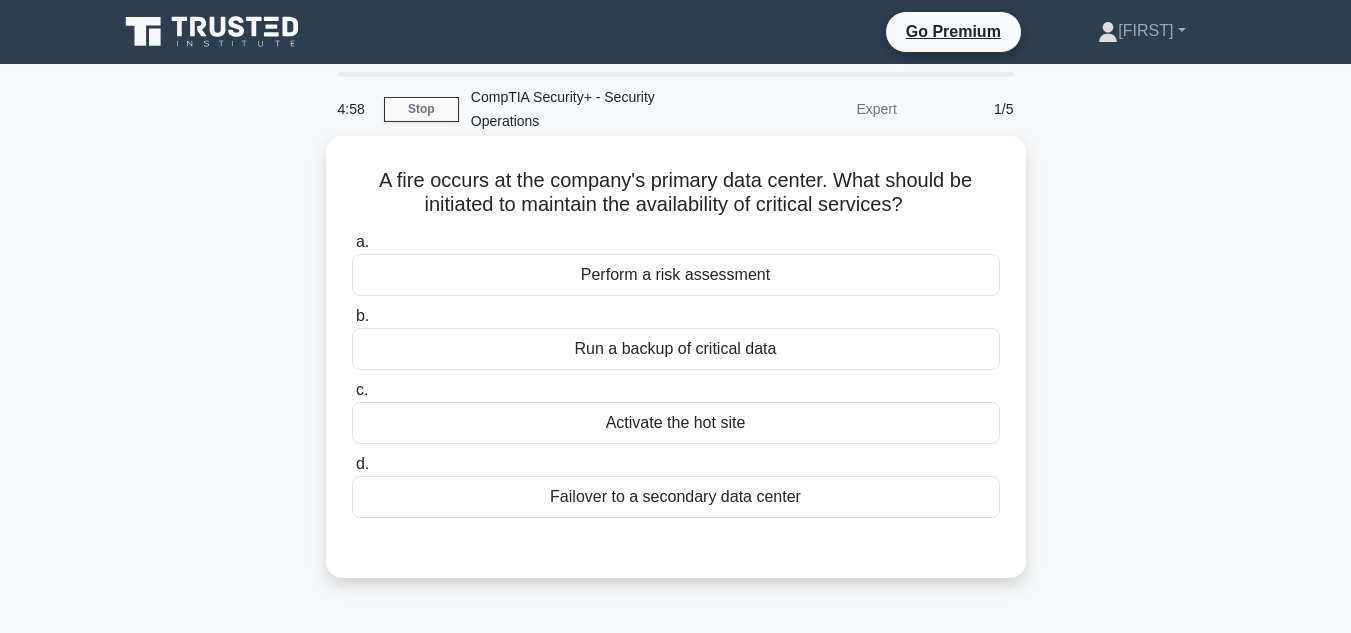 drag, startPoint x: 382, startPoint y: 174, endPoint x: 912, endPoint y: 205, distance: 530.9058 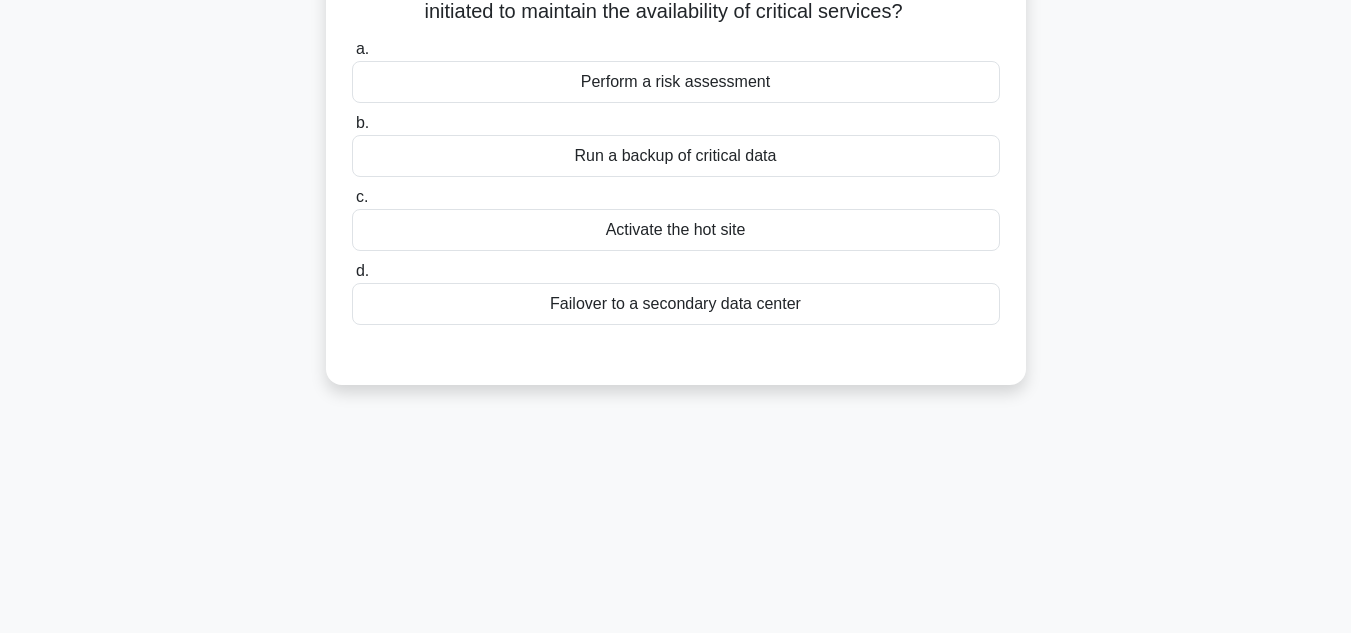 scroll, scrollTop: 200, scrollLeft: 0, axis: vertical 